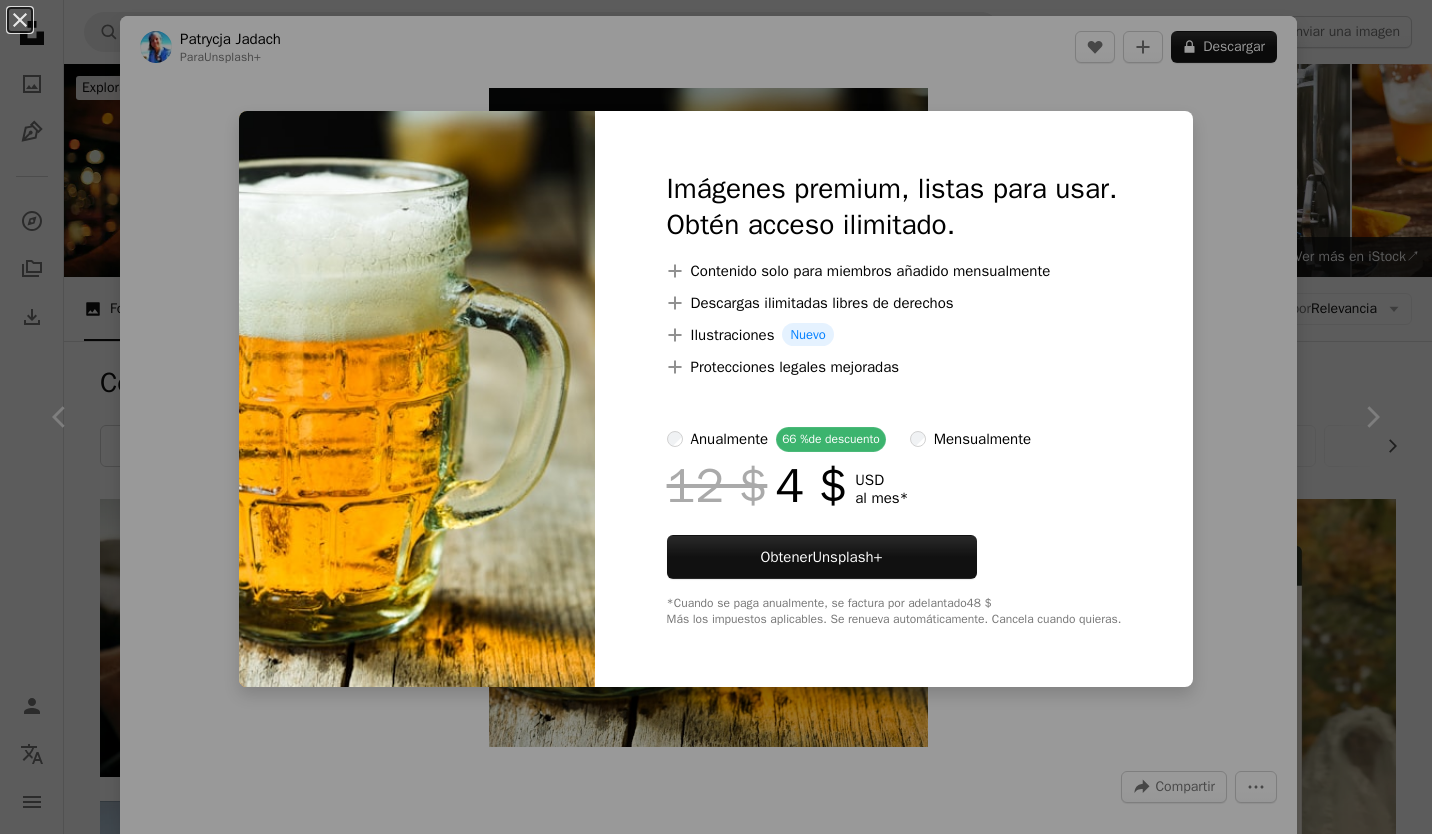 scroll, scrollTop: 1300, scrollLeft: 0, axis: vertical 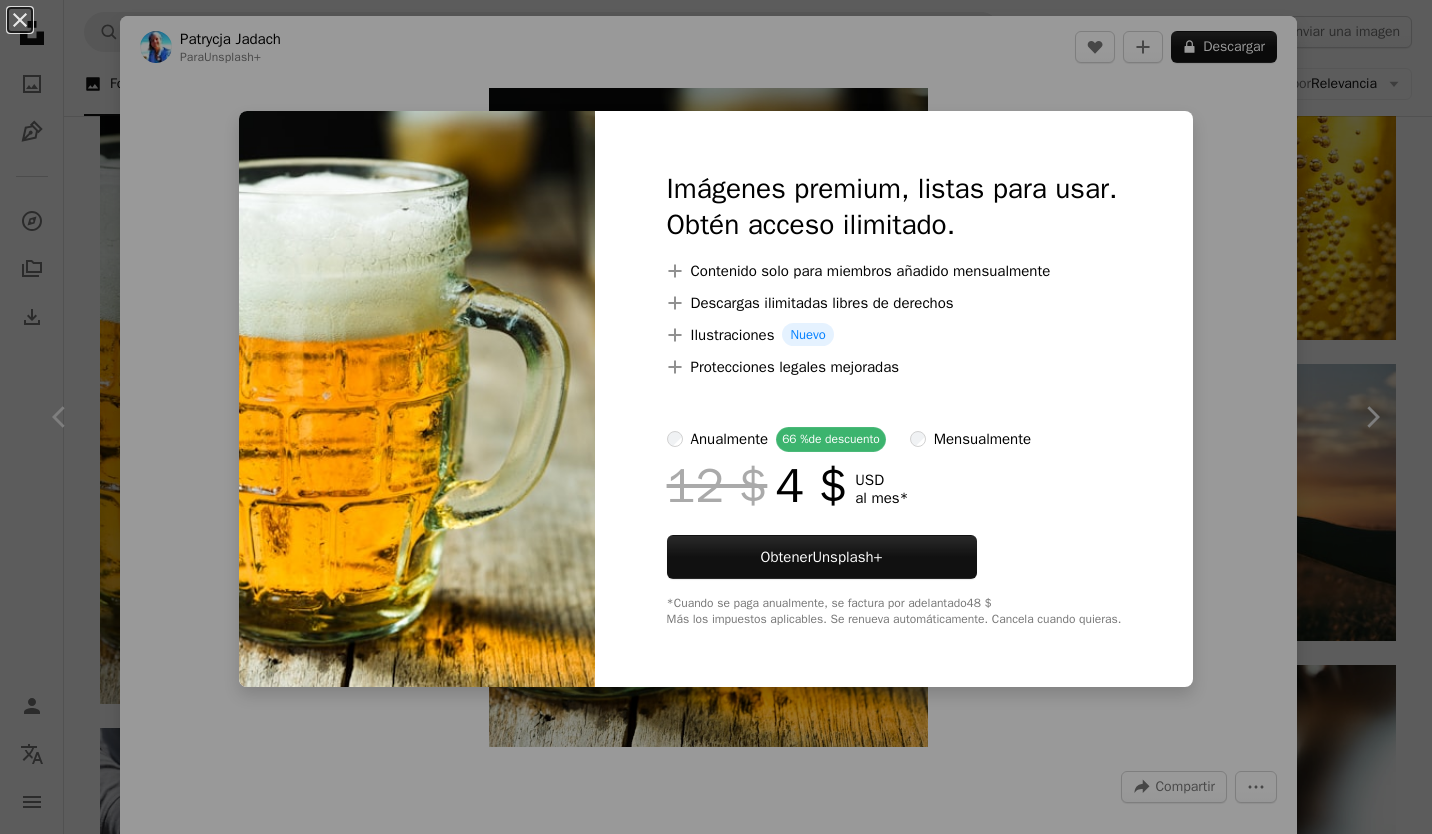 click on "An X shape Imágenes premium, listas para usar. Obtén acceso ilimitado. A plus sign Contenido solo para miembros añadido mensualmente A plus sign Descargas ilimitadas libres de derechos A plus sign Ilustraciones  Nuevo A plus sign Protecciones legales mejoradas anualmente 66 %  de descuento mensualmente 12 $   4 $ USD al mes * Obtener  Unsplash+ *Cuando se paga anualmente, se factura por adelantado  48 $ Más los impuestos aplicables. Se renueva automáticamente. Cancela cuando quieras." at bounding box center [716, 417] 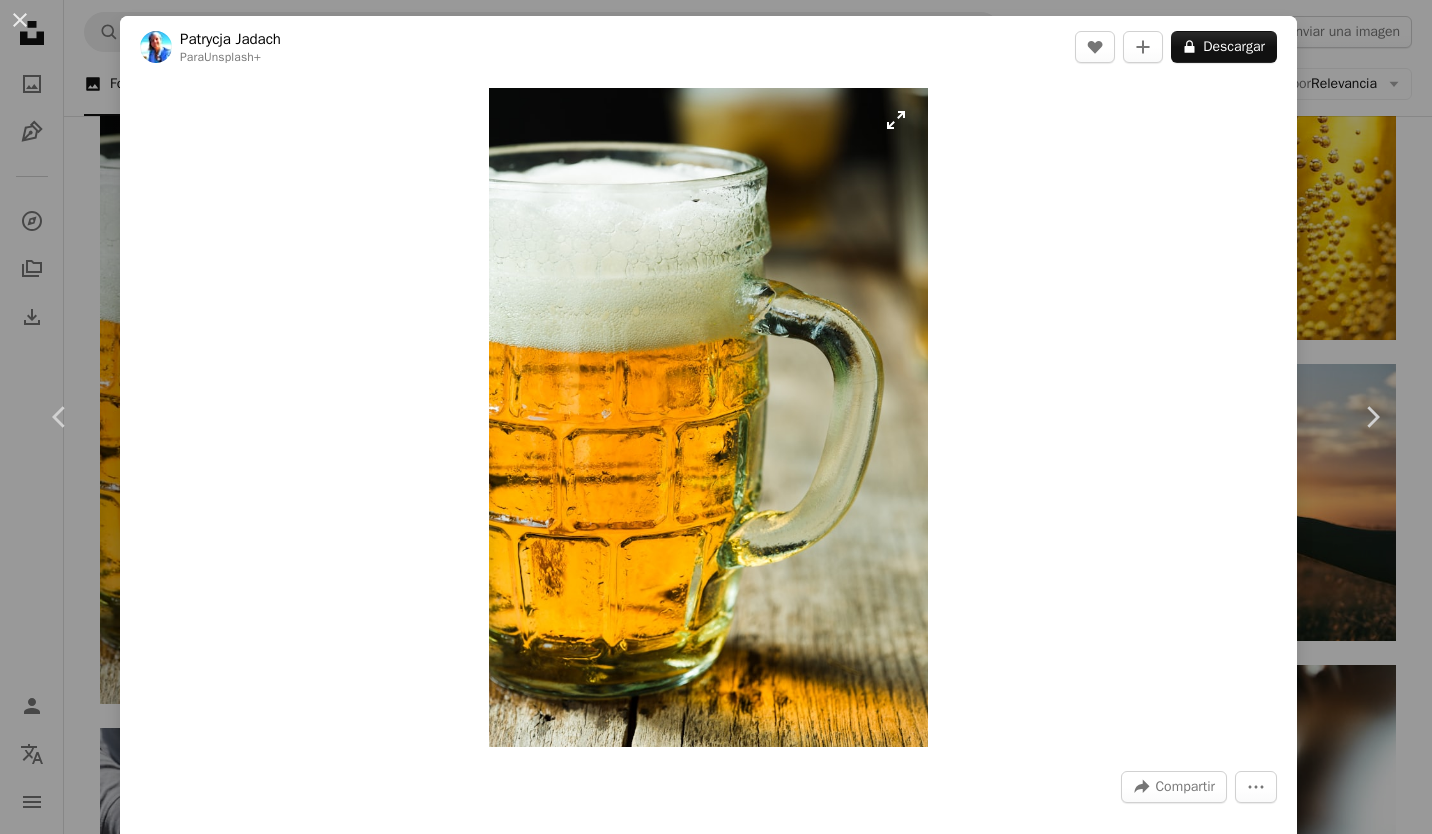 drag, startPoint x: 663, startPoint y: 369, endPoint x: 701, endPoint y: 235, distance: 139.28389 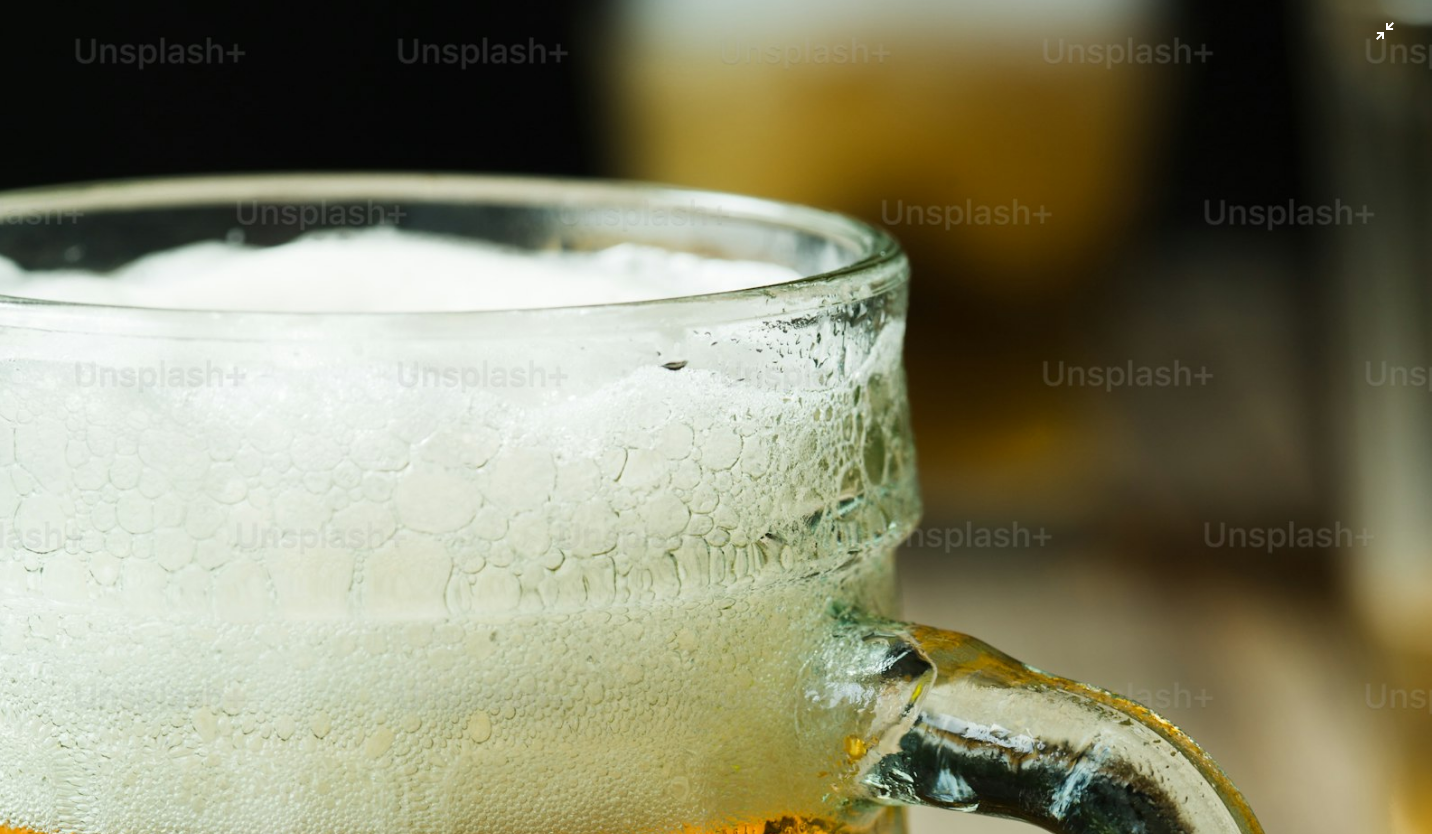 scroll, scrollTop: 636, scrollLeft: 0, axis: vertical 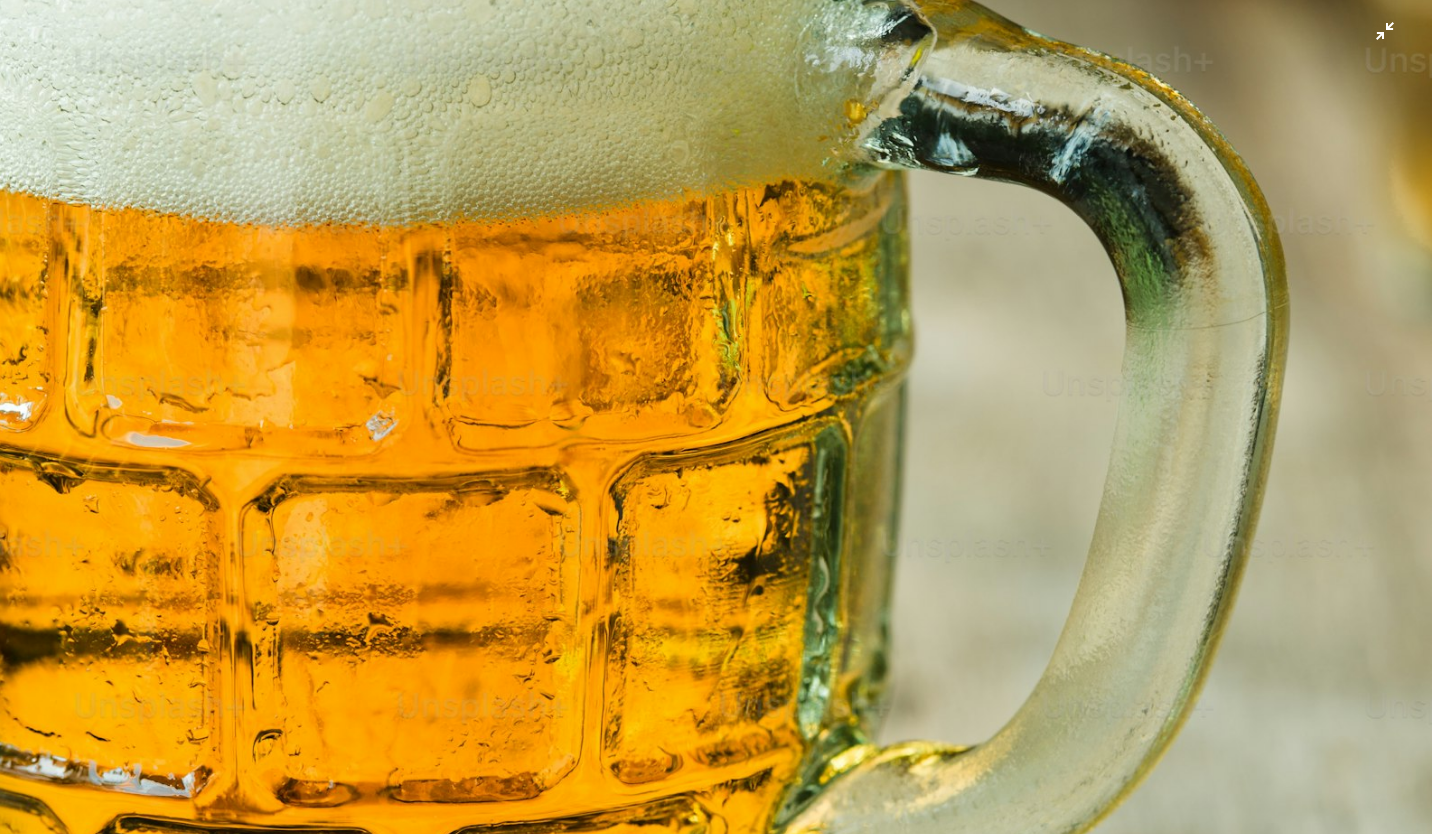click at bounding box center (716, 438) 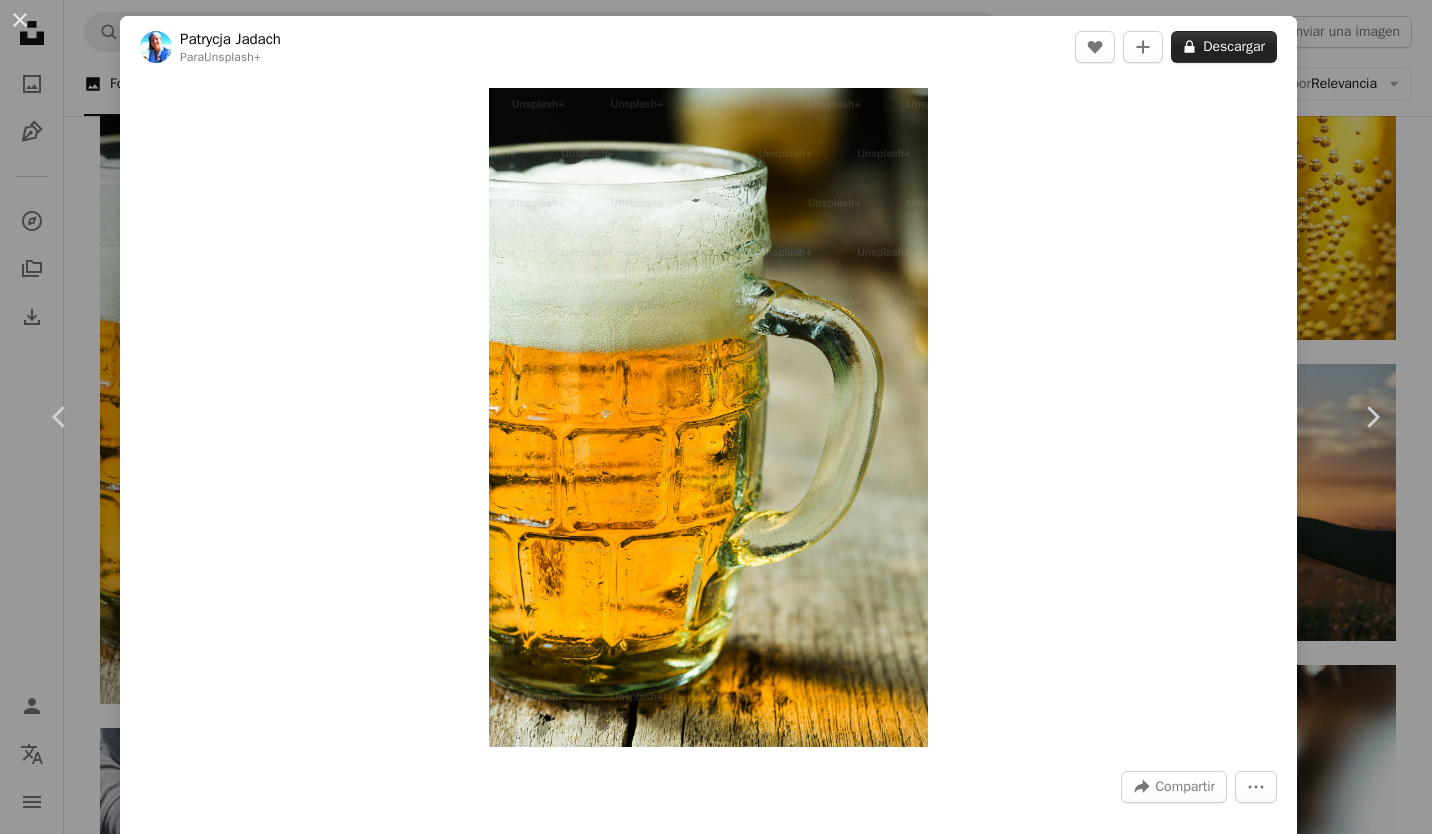 click on "A lock Descargar" at bounding box center (1224, 47) 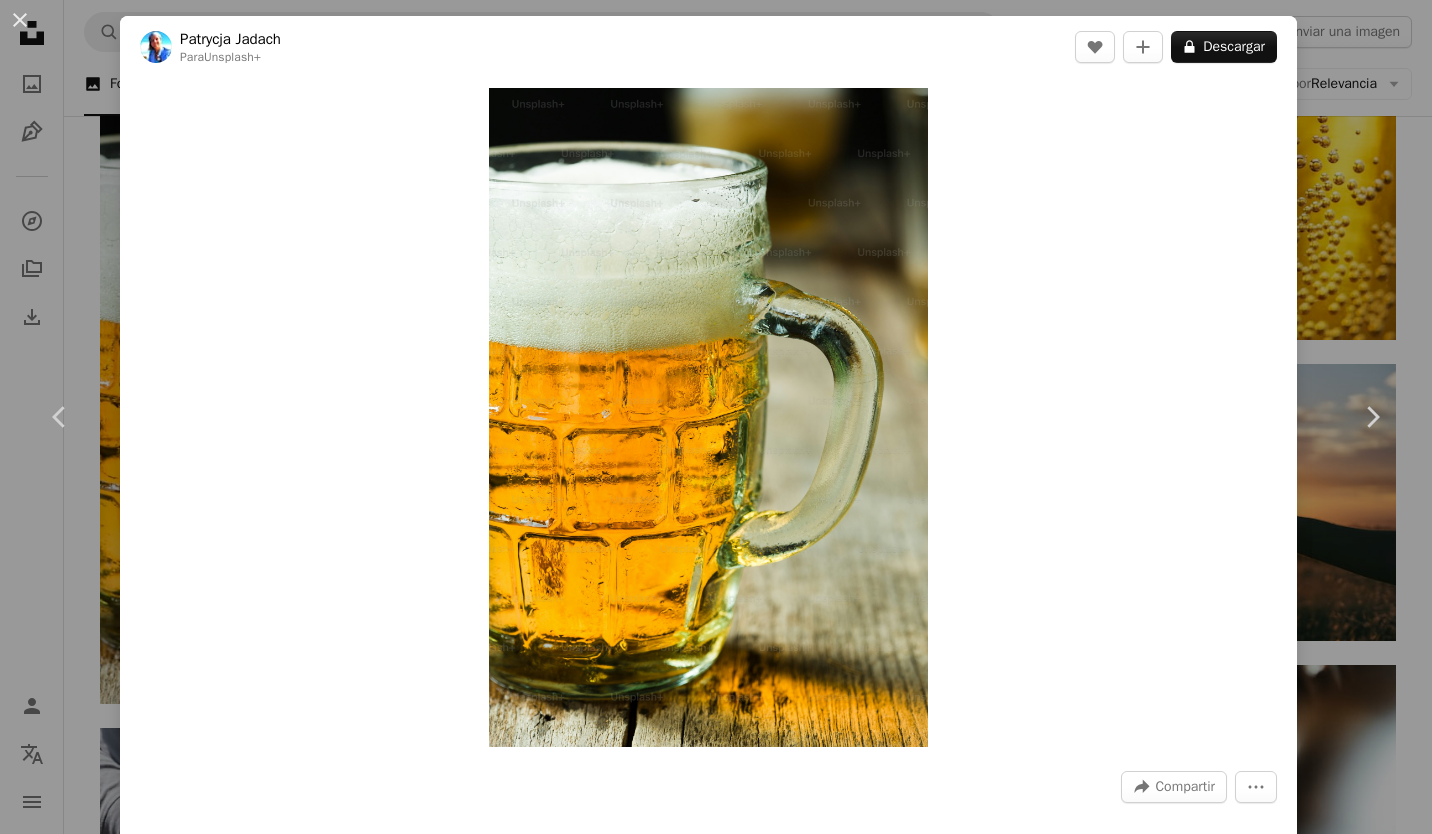 click on "An X shape Imágenes premium, listas para usar. Obtén acceso ilimitado. A plus sign Contenido solo para miembros añadido mensualmente A plus sign Descargas ilimitadas libres de derechos A plus sign Ilustraciones  Nuevo A plus sign Protecciones legales mejoradas anualmente 66 %  de descuento mensualmente 12 $   4 $ USD al mes * Obtener  Unsplash+ *Cuando se paga anualmente, se factura por adelantado  48 $ Más los impuestos aplicables. Se renueva automáticamente. Cancela cuando quieras." at bounding box center (716, 4523) 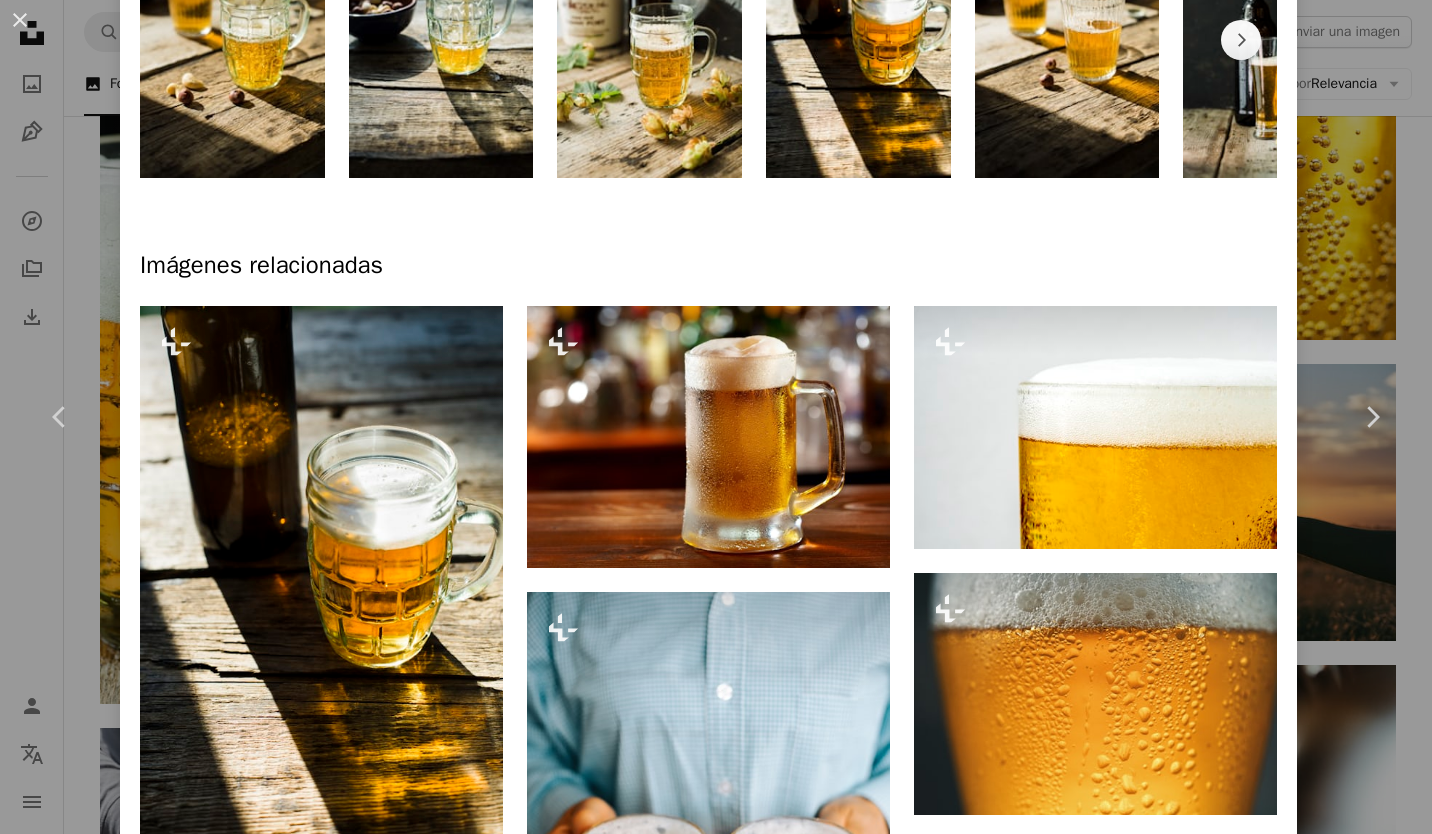 scroll, scrollTop: 1400, scrollLeft: 0, axis: vertical 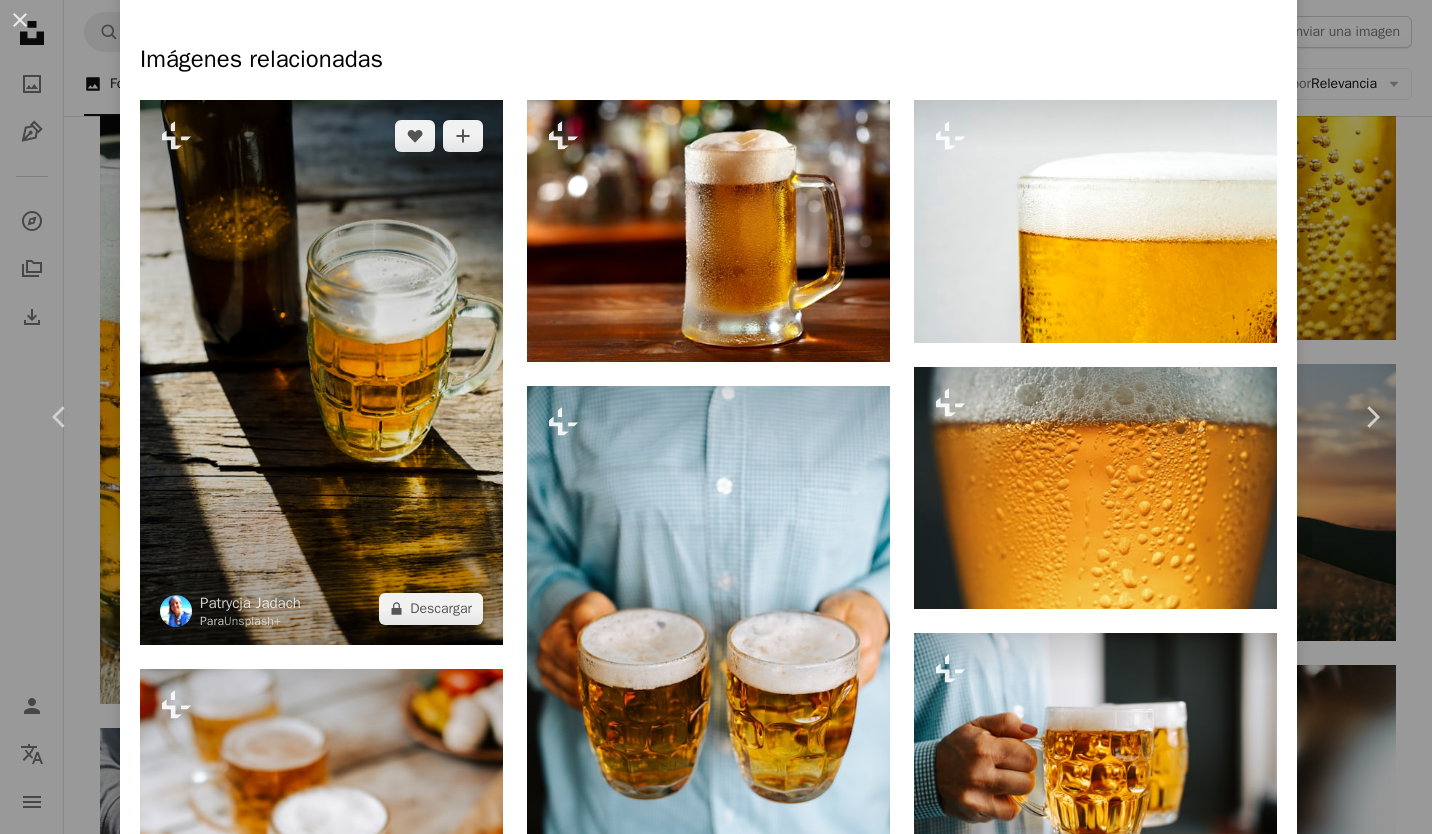 click at bounding box center (321, 372) 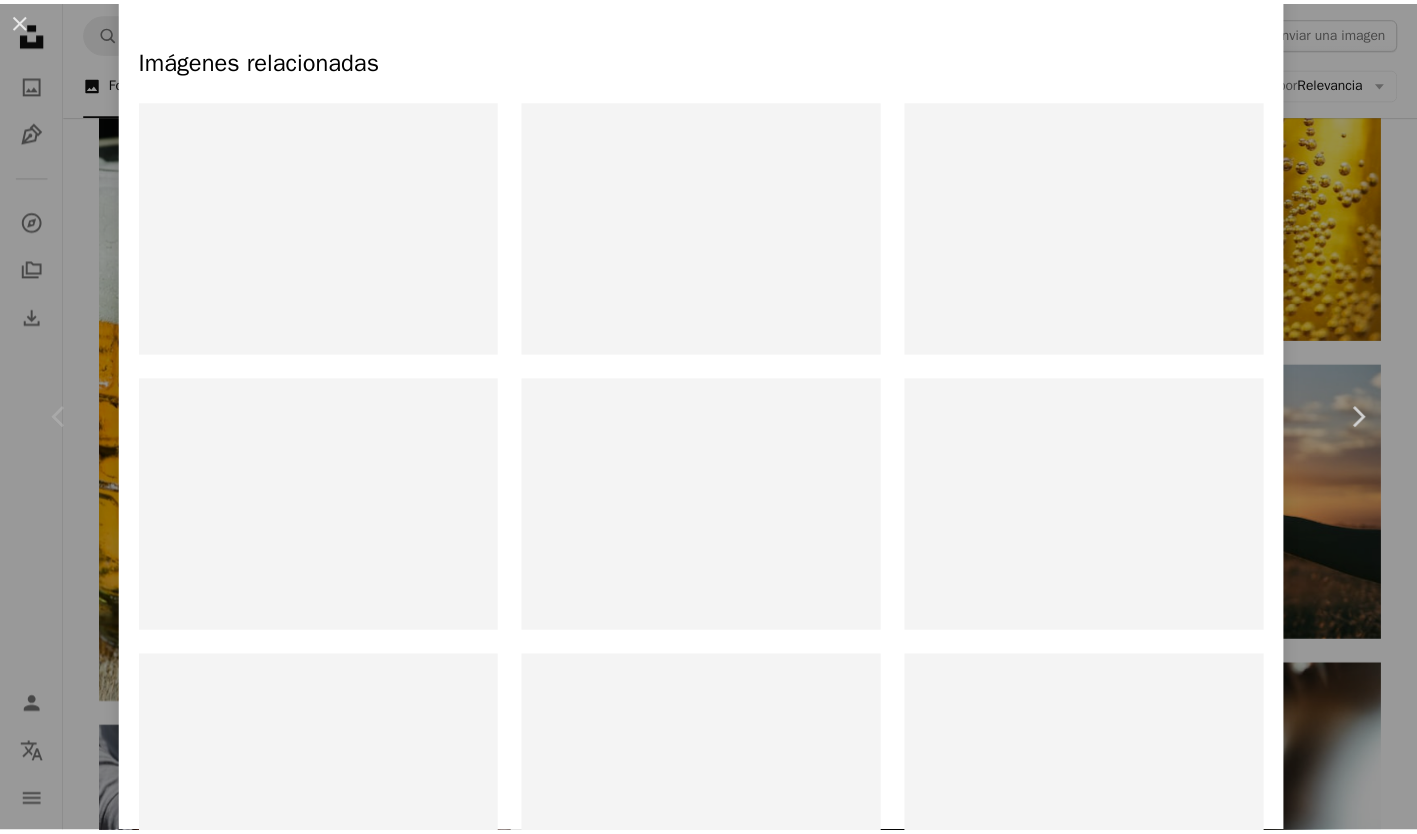 scroll, scrollTop: 0, scrollLeft: 0, axis: both 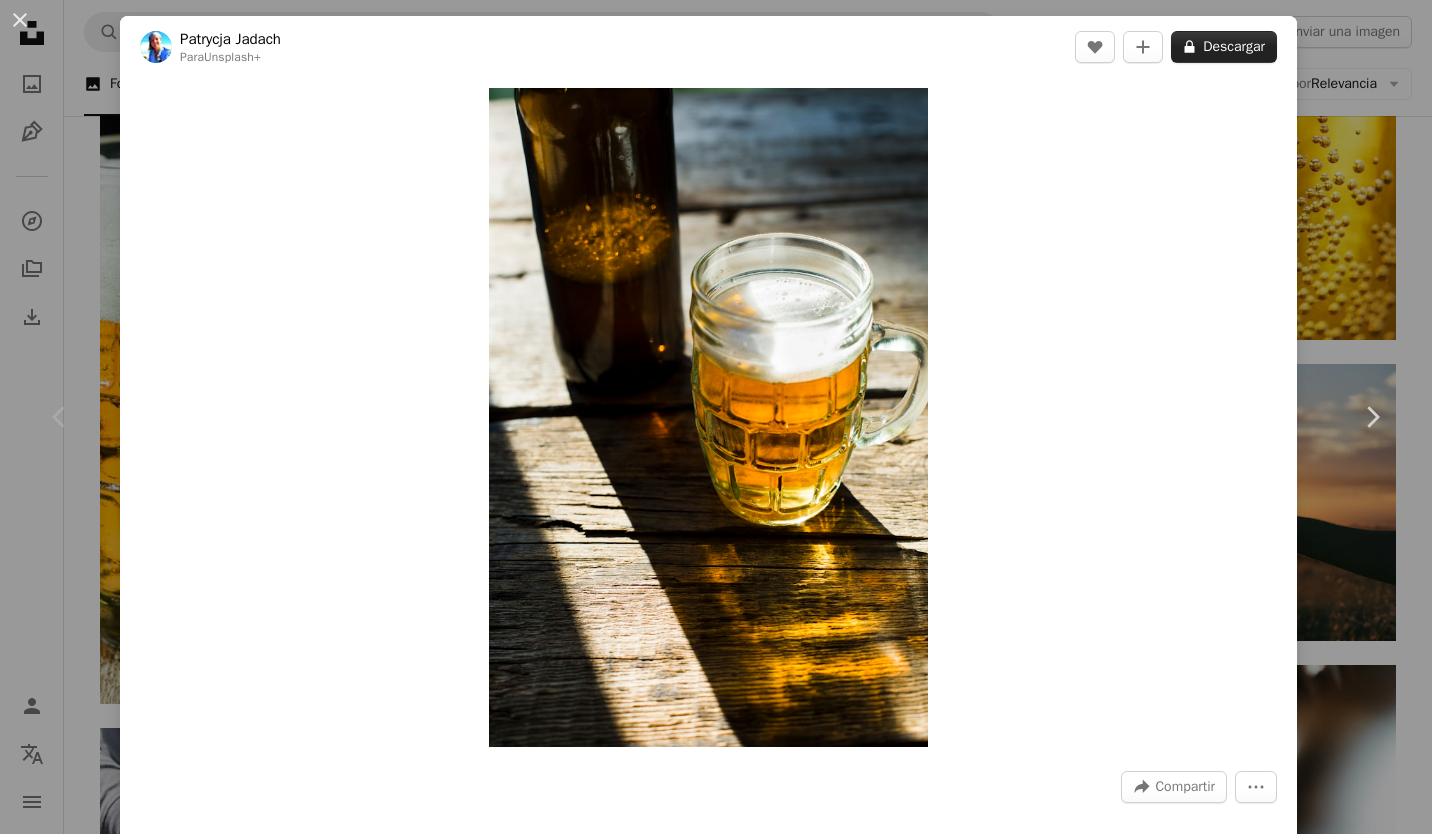 click on "A lock Descargar" at bounding box center (1224, 47) 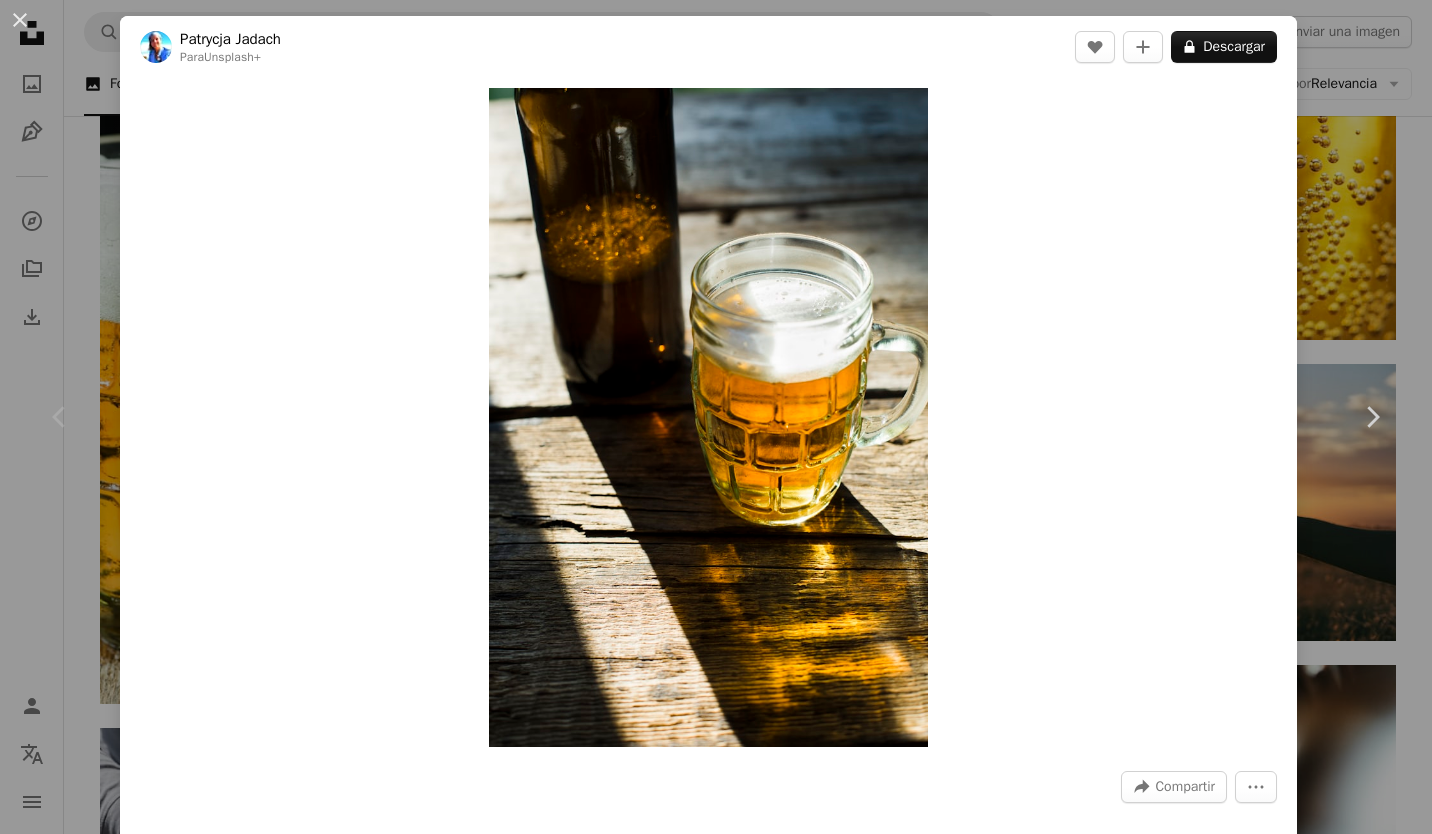 click on "An X shape Imágenes premium, listas para usar. Obtén acceso ilimitado. A plus sign Contenido solo para miembros añadido mensualmente A plus sign Descargas ilimitadas libres de derechos A plus sign Ilustraciones  Nuevo A plus sign Protecciones legales mejoradas anualmente 66 %  de descuento mensualmente 12 $   4 $ USD al mes * Obtener  Unsplash+ *Cuando se paga anualmente, se factura por adelantado  48 $ Más los impuestos aplicables. Se renueva automáticamente. Cancela cuando quieras." at bounding box center (716, 4523) 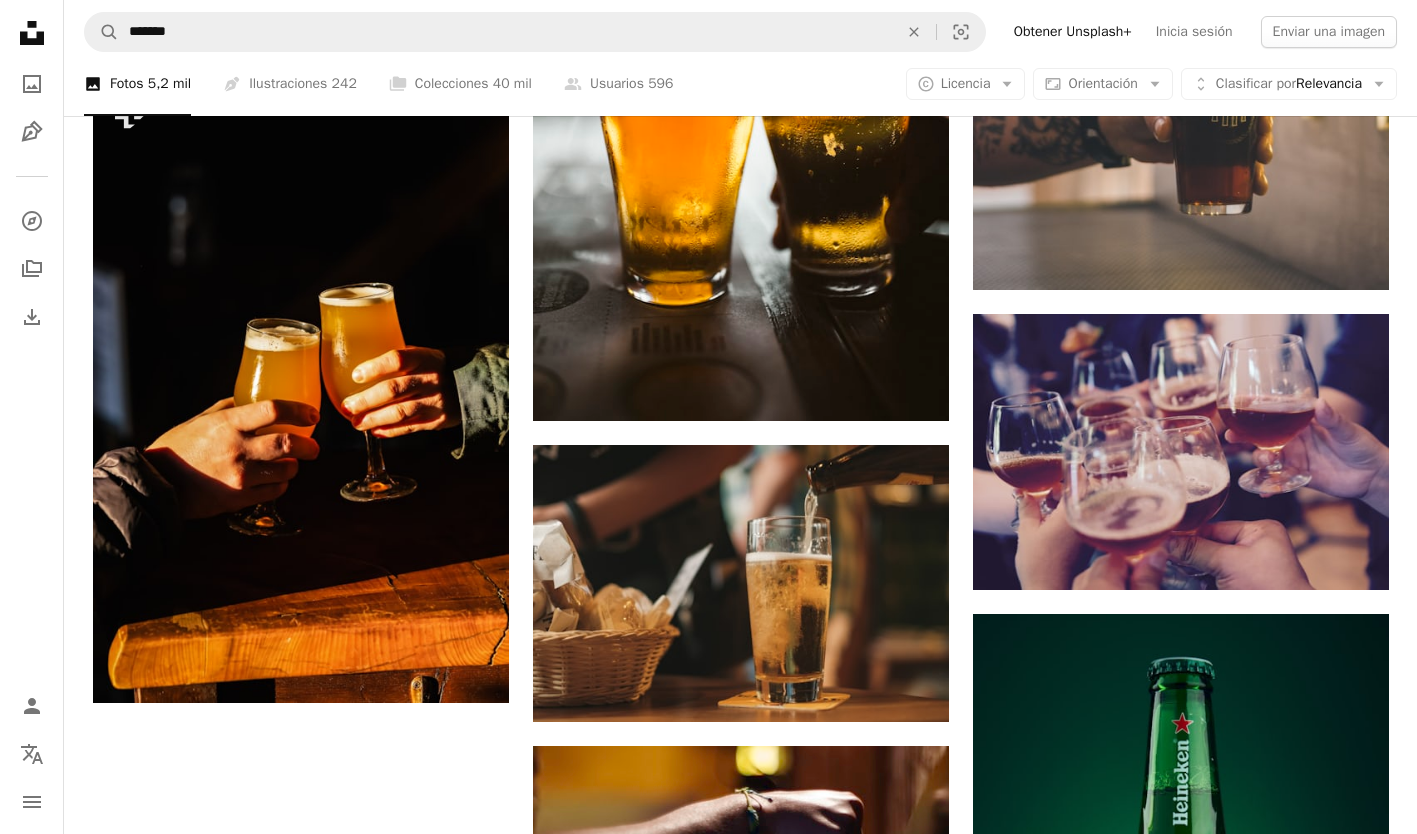 scroll, scrollTop: 2200, scrollLeft: 0, axis: vertical 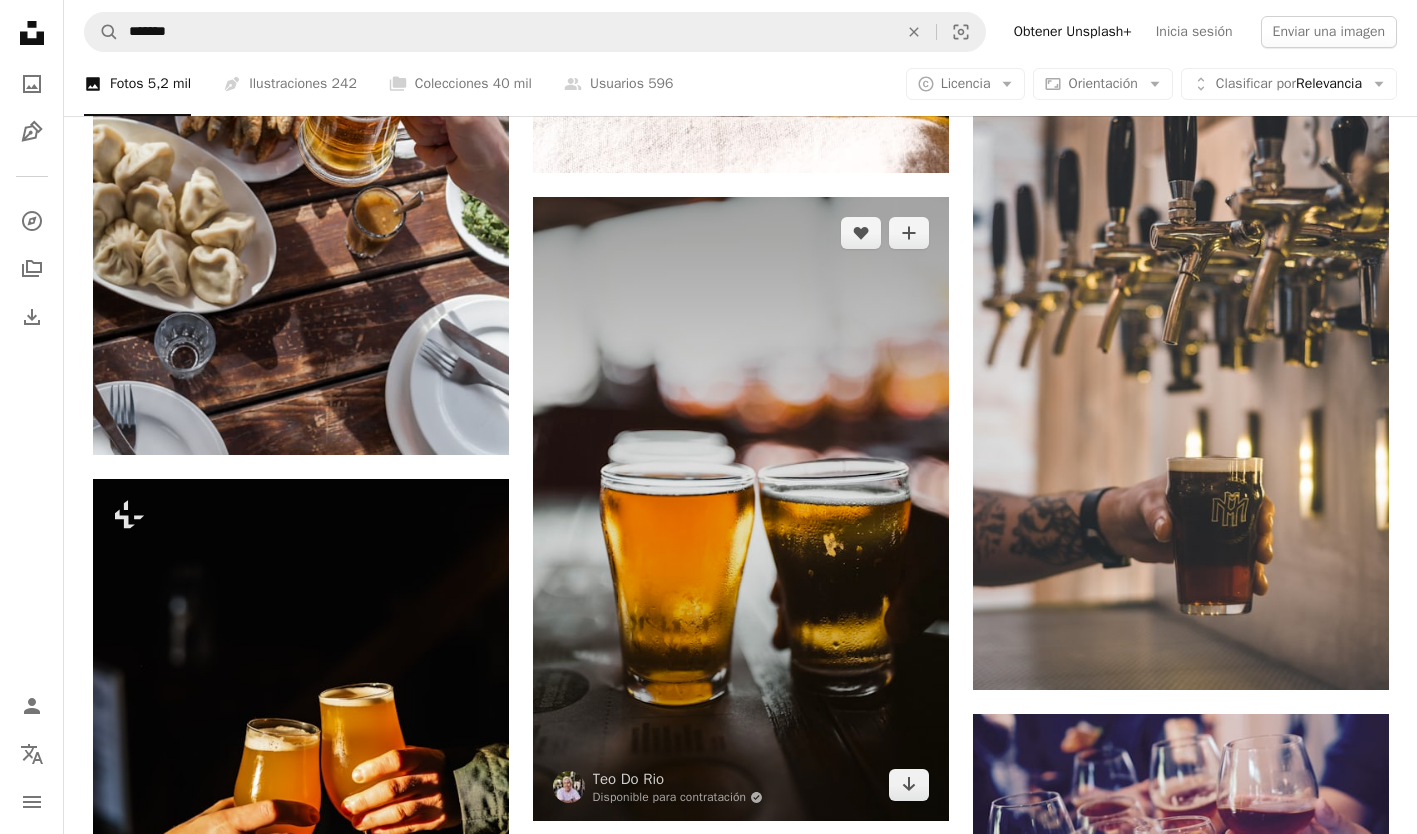 click at bounding box center [741, 509] 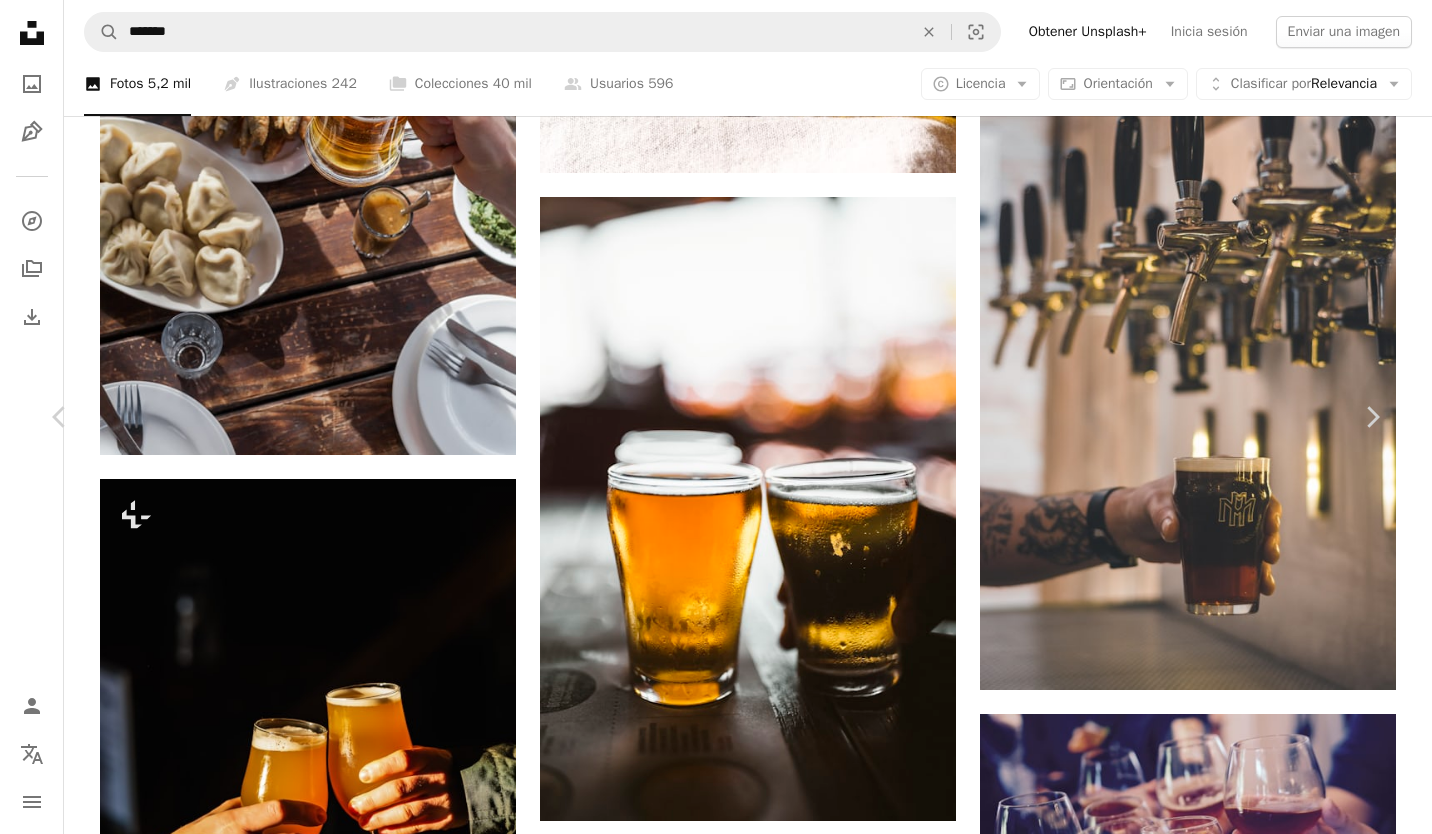 click on "An X shape Chevron left Chevron right [FIRST] [LAST] Disponible para contratación A checkmark inside of a circle A heart A plus sign Descargar gratis Chevron down Zoom in Visualizaciones [NUMBER] Descargas [NUMBER] A forward-right arrow Compartir Info icon Información More Actions Calendar outlined Publicado el  [DATE] Camera Canon, EOS R Safety Uso gratuito bajo la  Licencia Unsplash partido cerveza vidrio diversión Bebidas bar potable restaurantes Patios naranja beber alcohol bebida vaso de cerveza lager Fondos Explora imágenes premium relacionadas en iStock  |  Ahorra un 20 % con el código UNSPLASH20 Ver más en iStock  ↗ Imágenes relacionadas A heart A plus sign [FIRST] [LAST] Arrow pointing down A heart A plus sign [FIRST] [LAST] Disponible para contratación A checkmark inside of a circle Arrow pointing down A heart A plus sign [FIRST] [LAST] Arrow pointing down Plus sign for Unsplash+ A heart A plus sign [FIRST] [LAST] Para  Unsplash+ A lock Descargar A heart A plus sign A heart" at bounding box center (716, 6451) 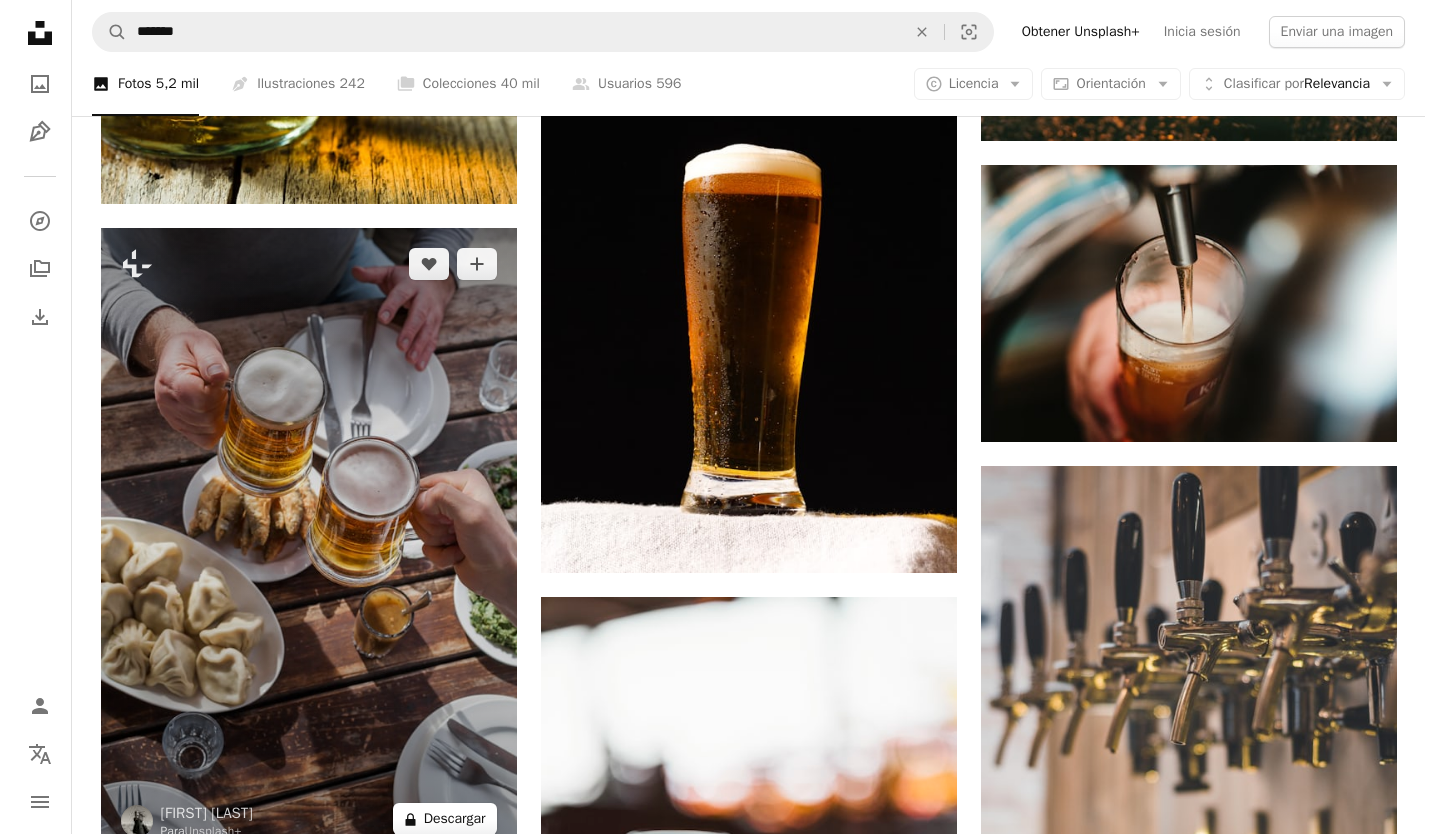 scroll, scrollTop: 1600, scrollLeft: 0, axis: vertical 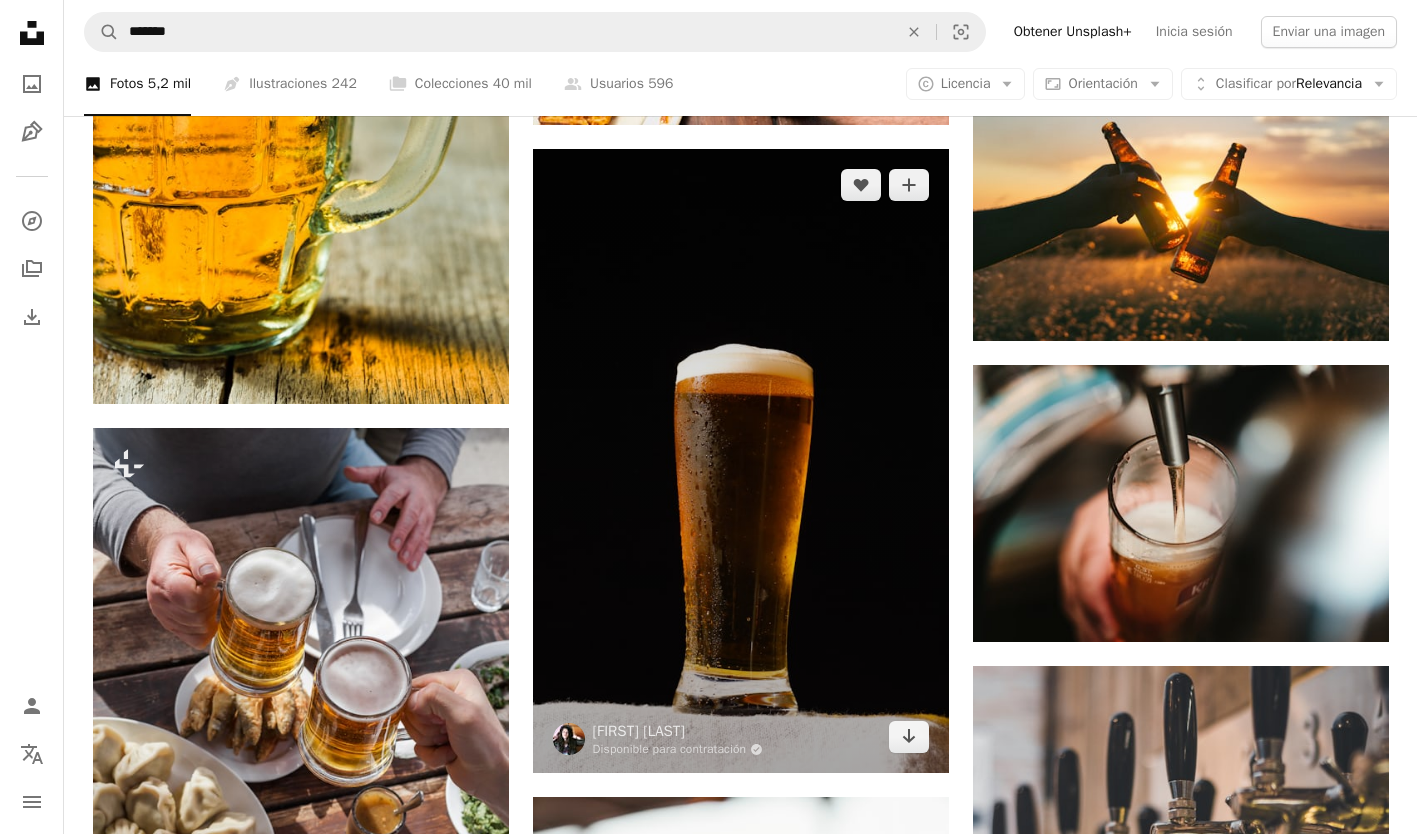 click at bounding box center (741, 461) 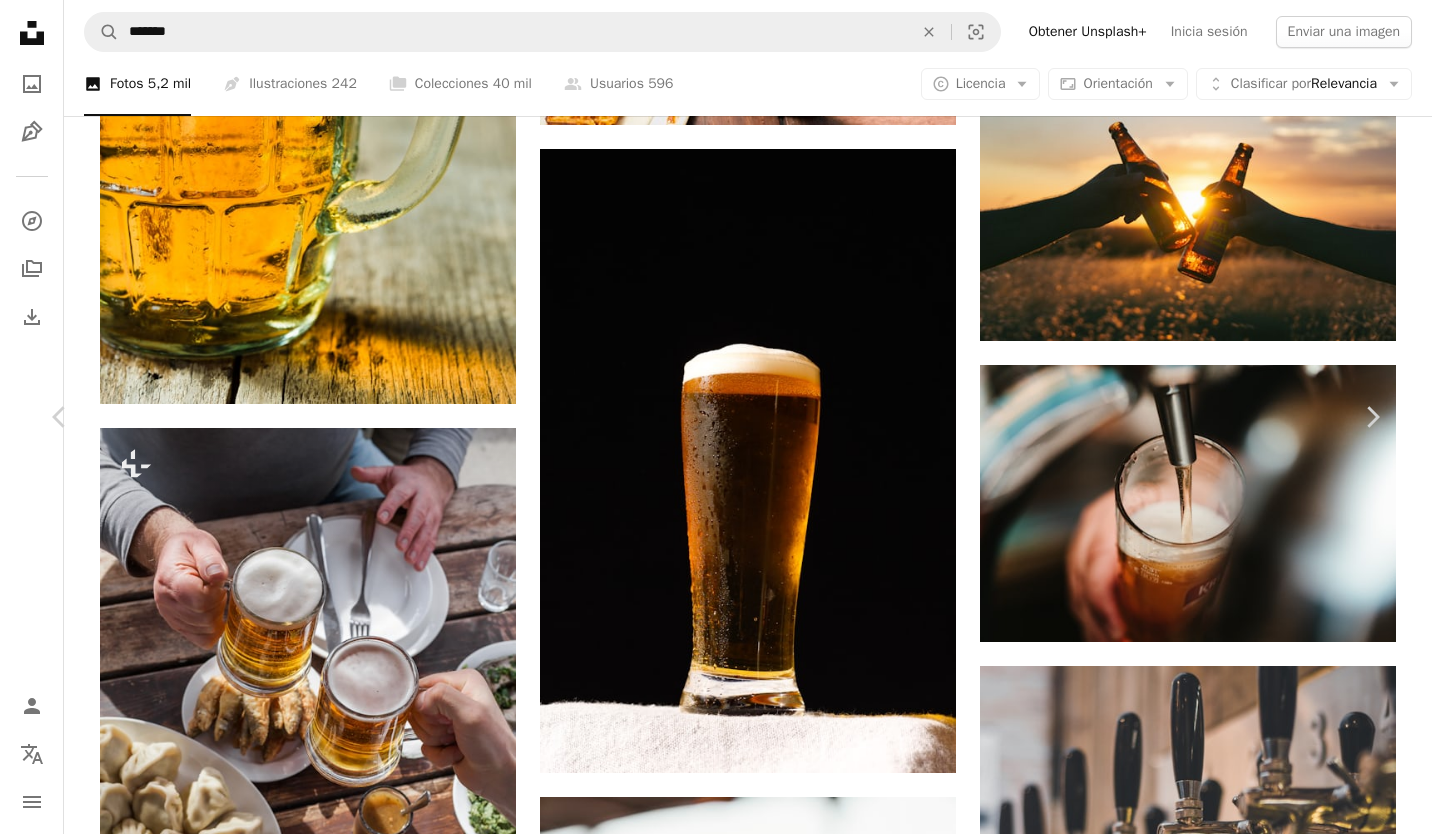 scroll, scrollTop: 6322, scrollLeft: 0, axis: vertical 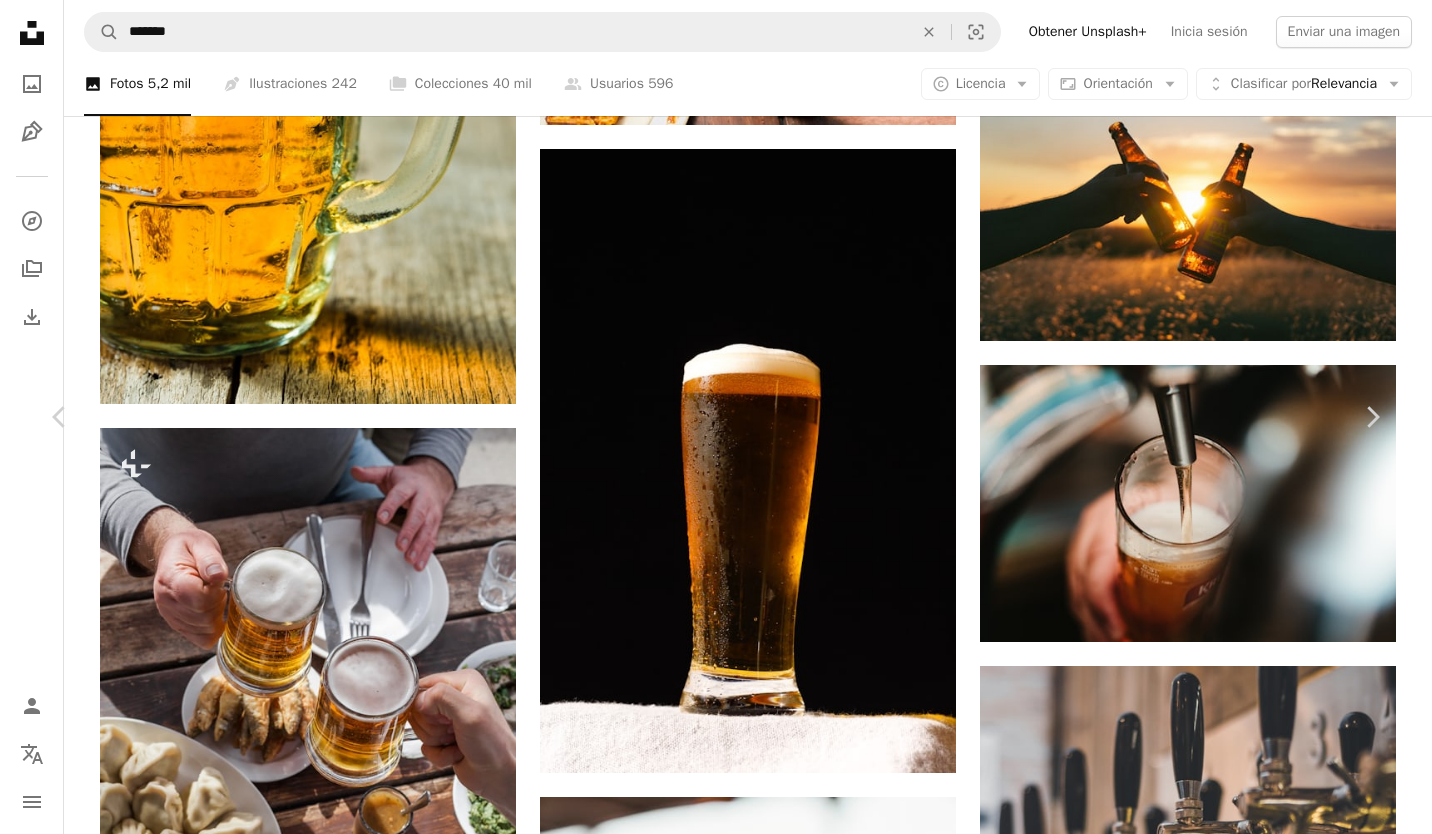 click at bounding box center (708, 7091) 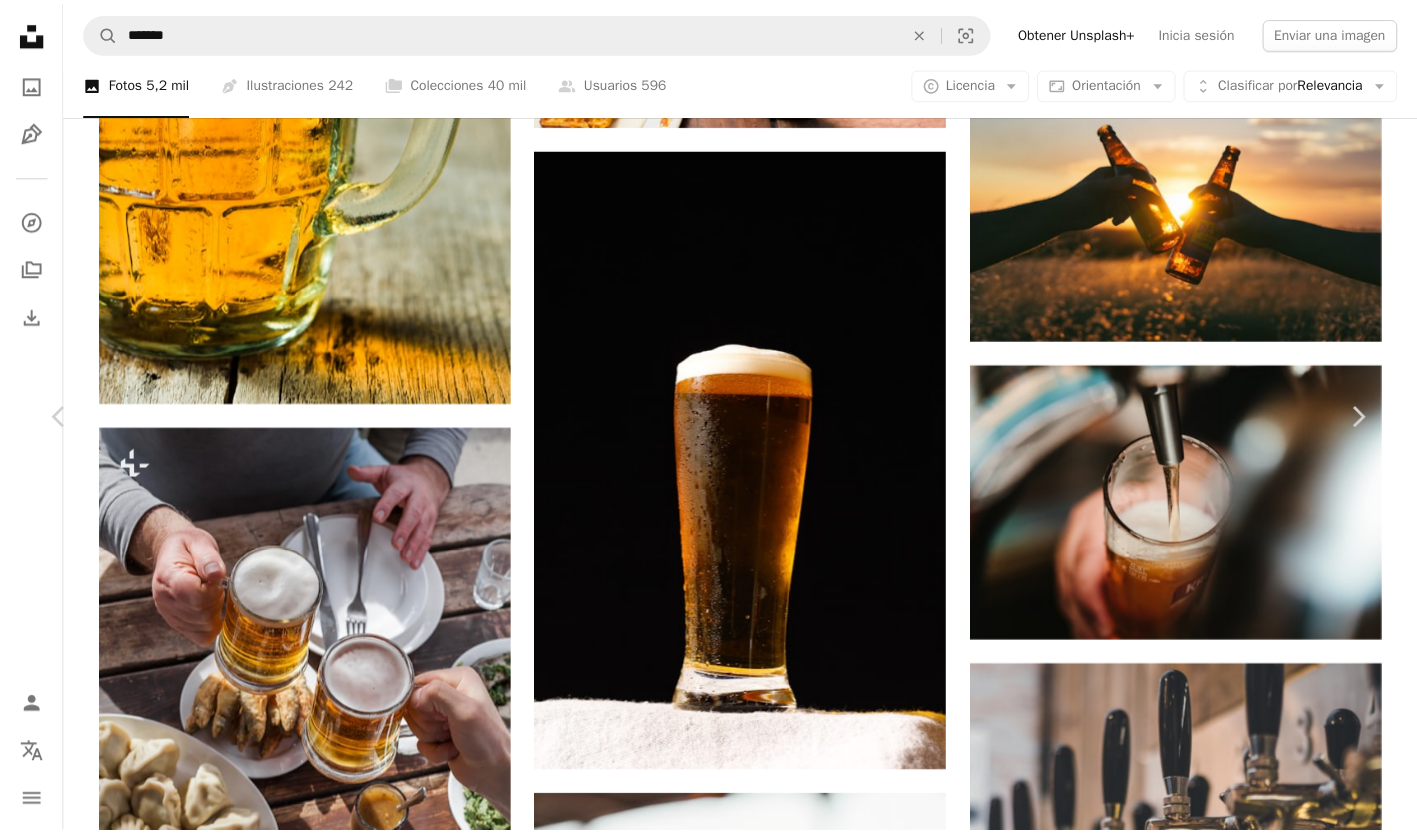scroll, scrollTop: 0, scrollLeft: 0, axis: both 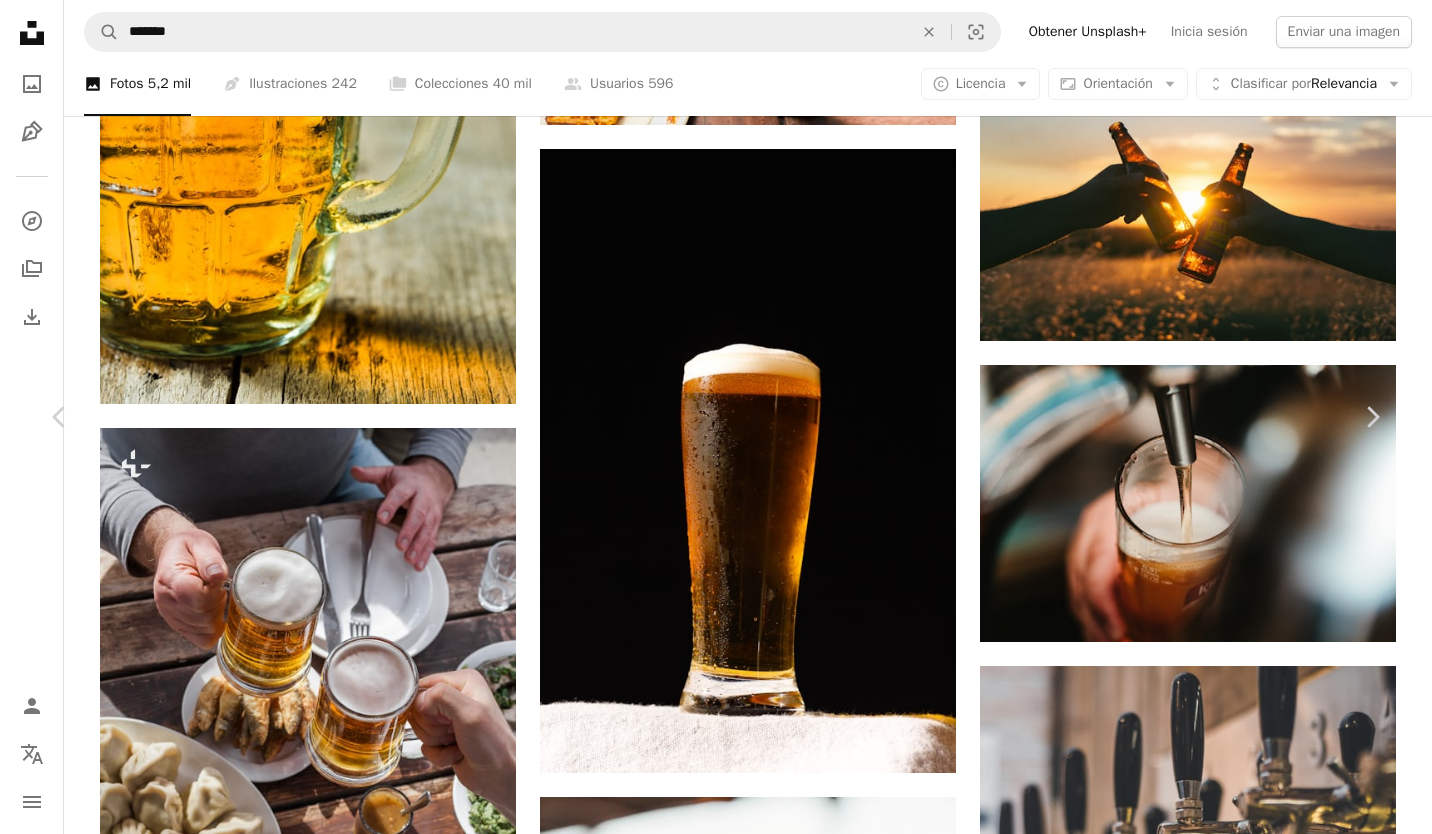 click on "An X shape" at bounding box center (20, 20) 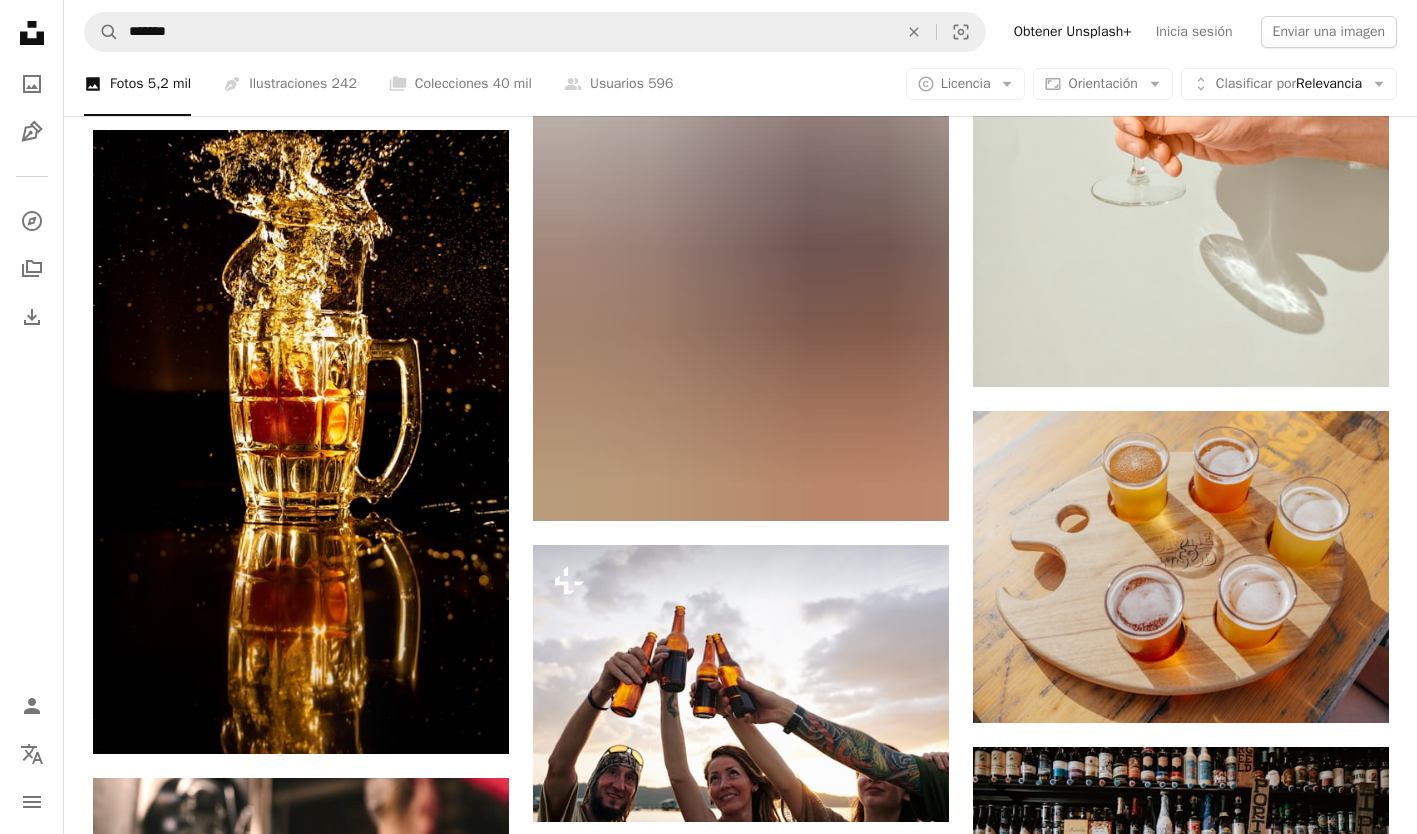 scroll, scrollTop: 4100, scrollLeft: 0, axis: vertical 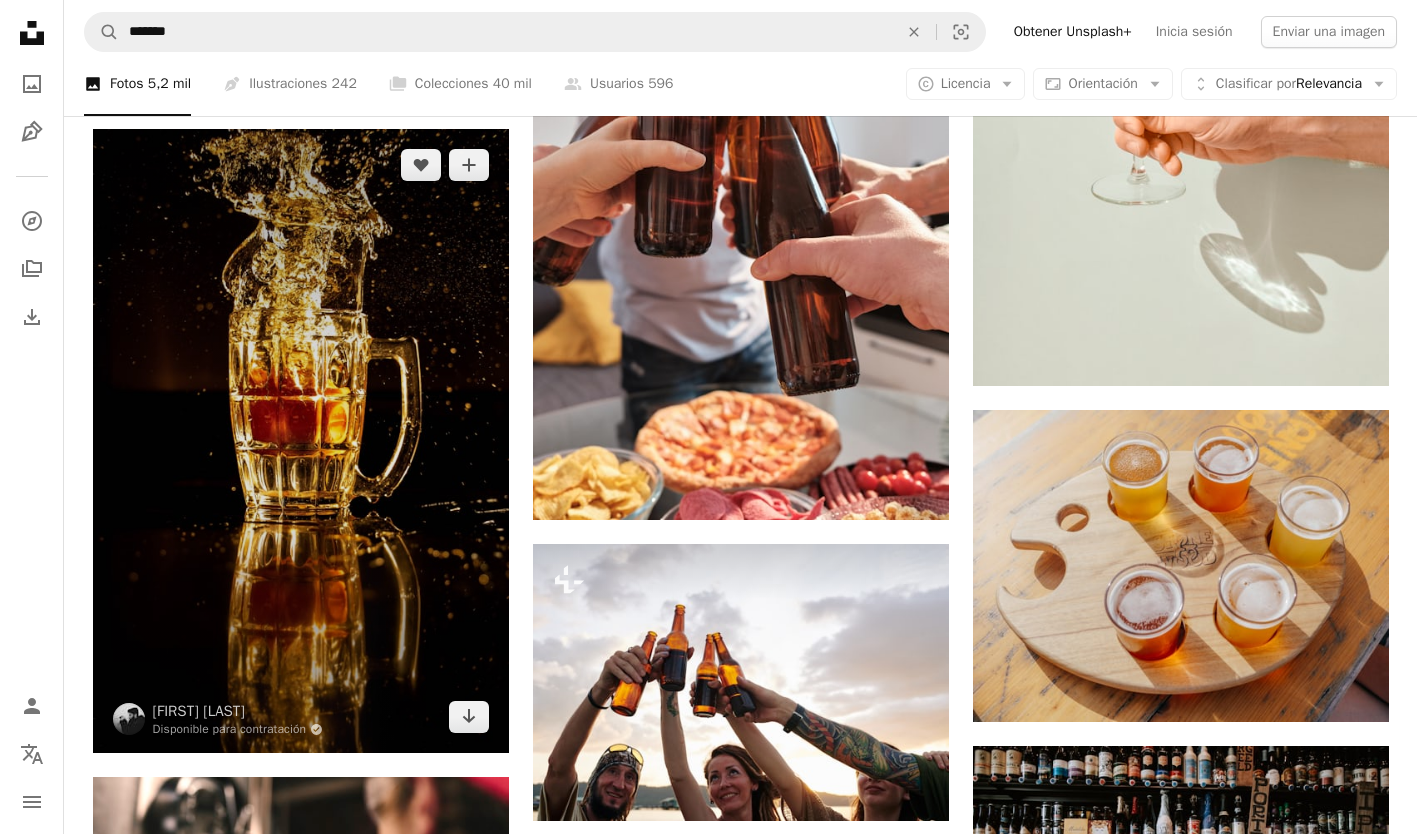 click at bounding box center (301, 441) 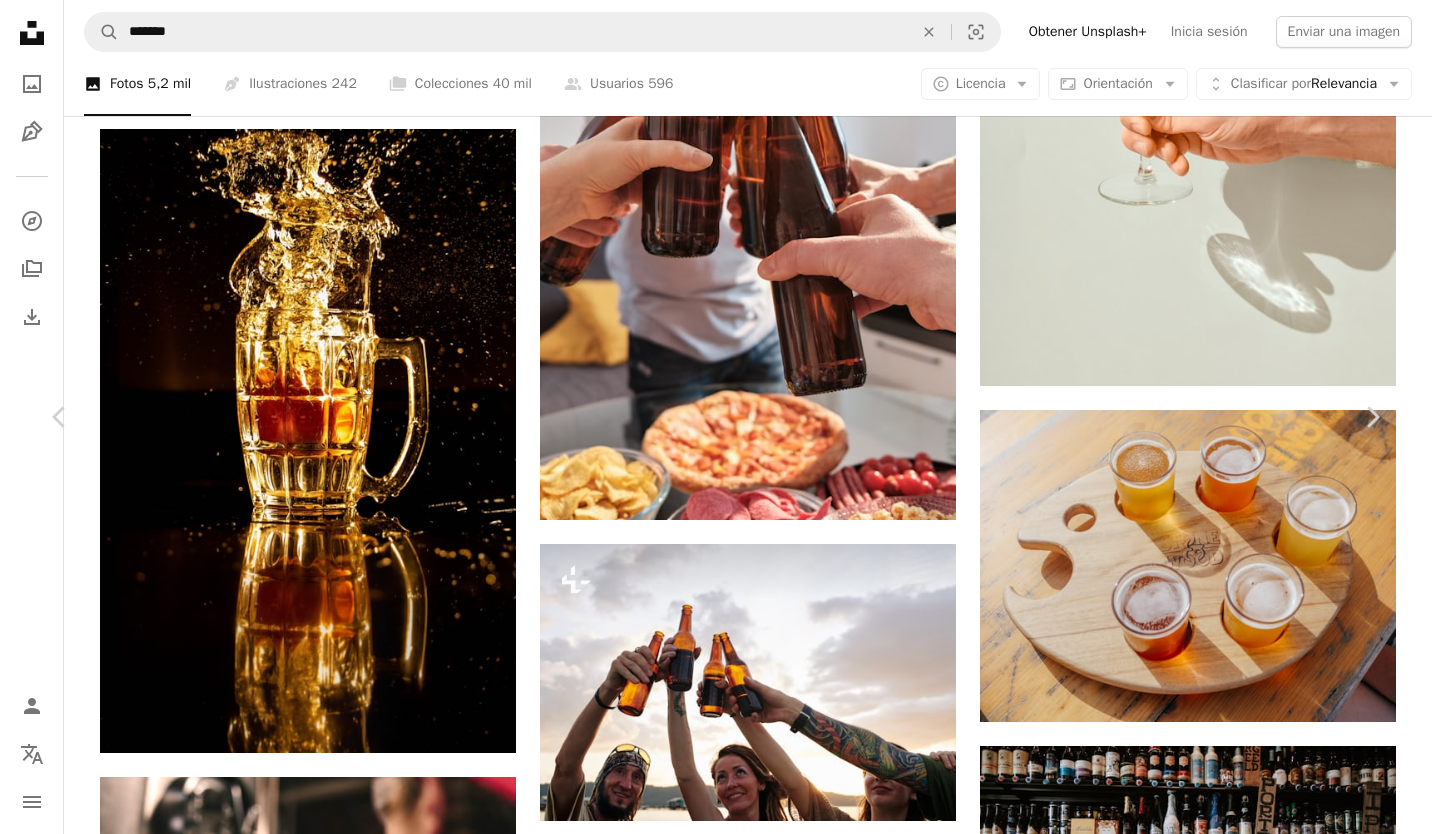click on "Unsplash logo Página de inicio de Unsplash A photo Pen Tool A compass A stack of folders Download Person Localization icon navigation menu A magnifying glass ******* An X shape Visual search Obtener Unsplash+ Inicia sesión Enviar una imagen Explora imágenes premium en iStock  |  20 % de descuento en iStock  ↗ Explora imágenes premium en iStock 20 % de descuento en iStock  ↗ Ver más  ↗ Ver más en iStock  ↗ A photo Fotos   5,2 mil Pen Tool Ilustraciones   242 A stack of folders Colecciones   40 mil A group of people Usuarios   596 A copyright icon © Licencia Arrow down Aspect ratio Orientación Arrow down Unfold Clasificar por  Relevancia Arrow down Filters Filtros Cerveza Chevron right vino botella de cerveza beber alcohol bebida vaso de cerveza vidrio barra marrón vívere lager bar Plus sign for Unsplash+ A heart A plus sign Getty Images Para  Unsplash+ A lock Descargar A heart A plus sign [FIRST] [LAST] Arrow pointing down Plus sign for Unsplash+ A heart A plus sign [FIRST] [LAST]" at bounding box center [716, 1462] 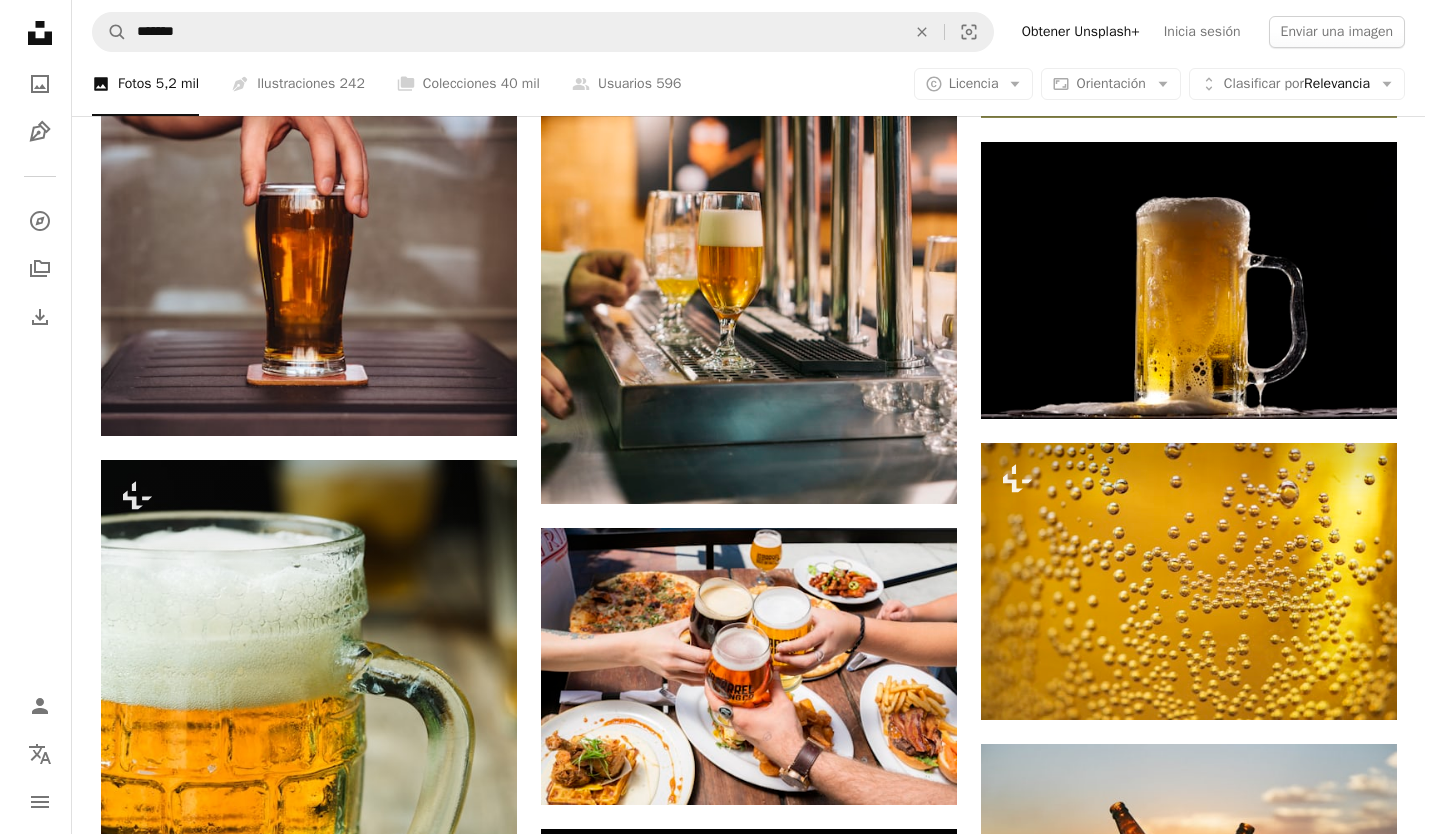 scroll, scrollTop: 1000, scrollLeft: 0, axis: vertical 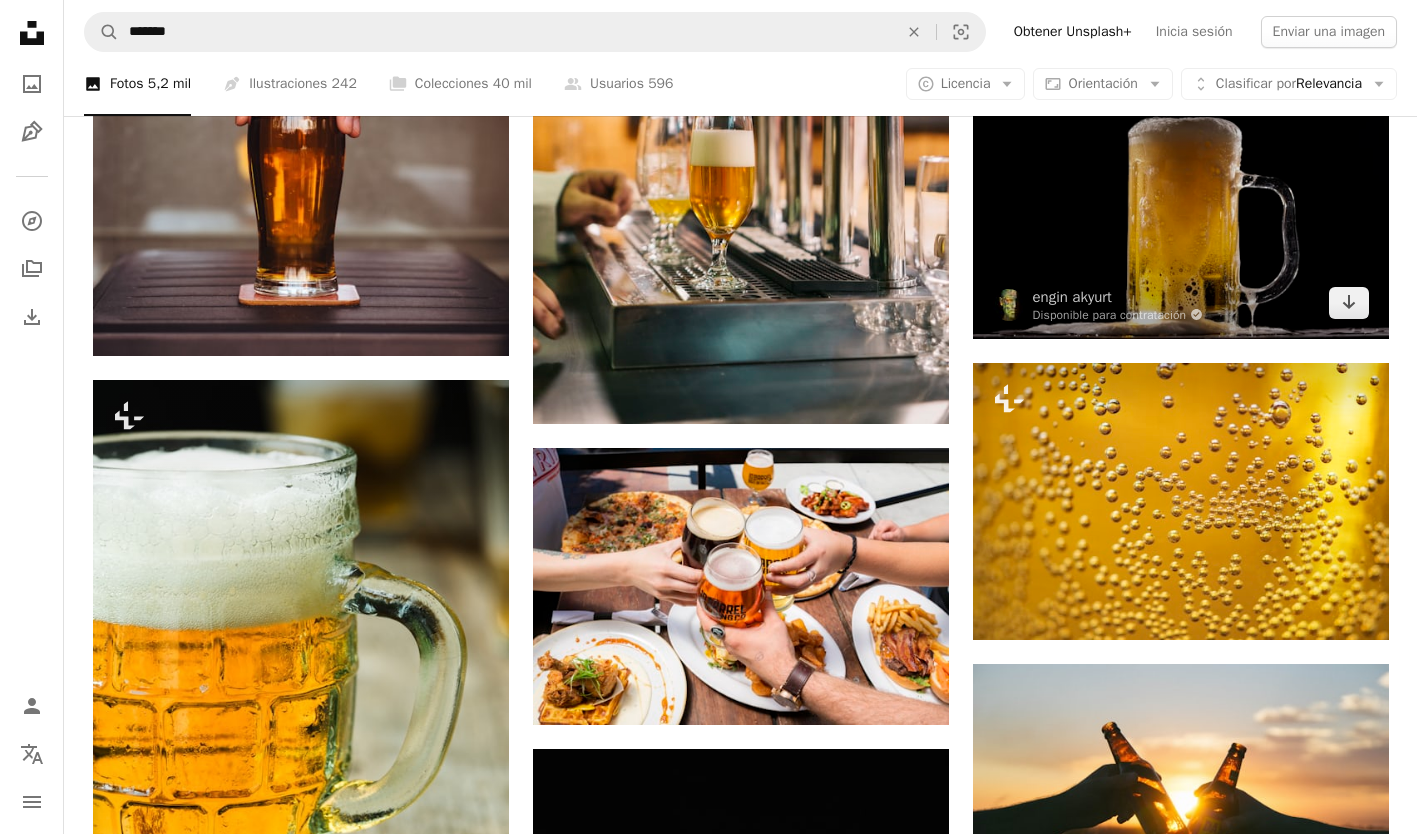 click at bounding box center [1181, 200] 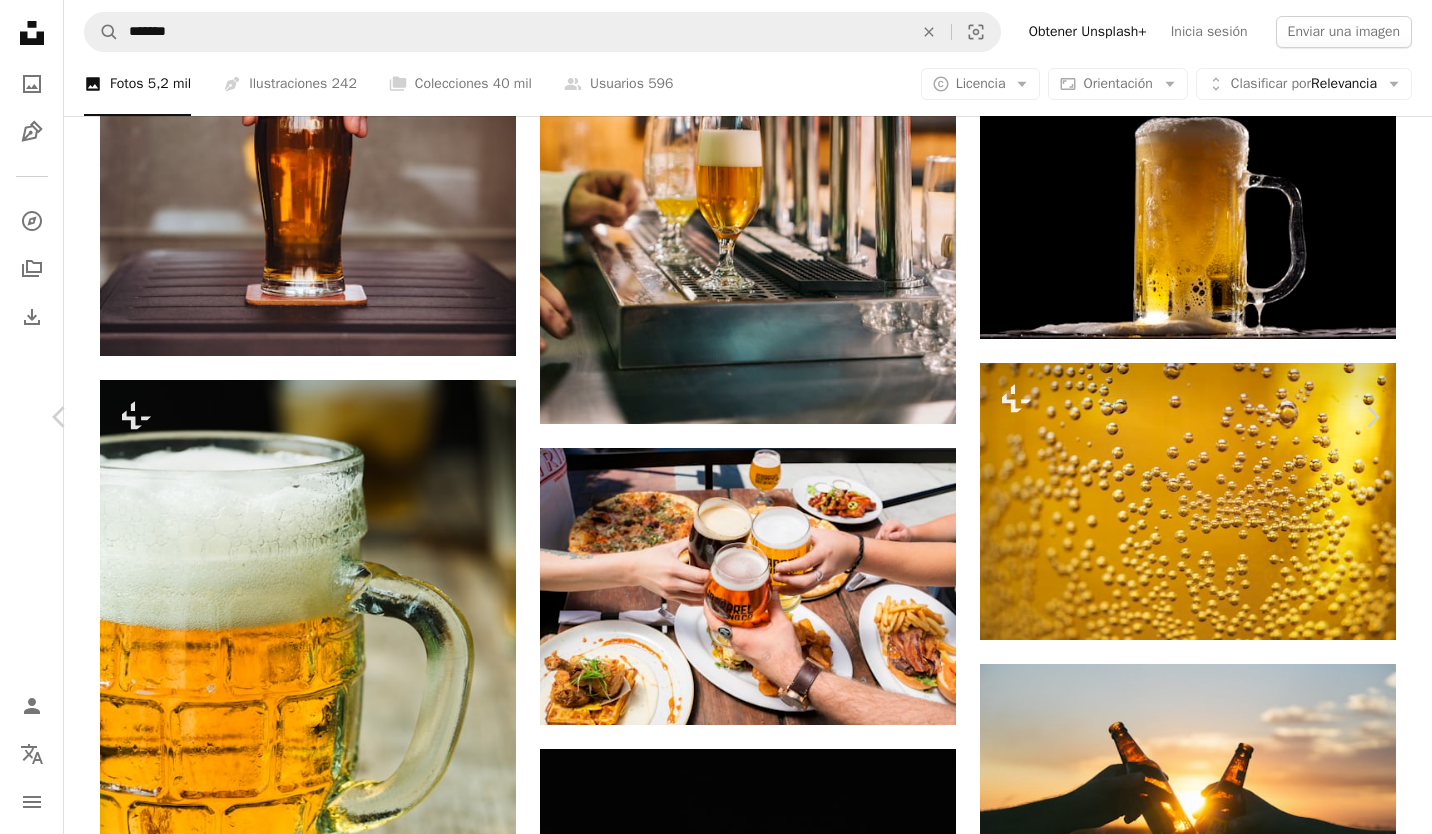 scroll, scrollTop: 3000, scrollLeft: 0, axis: vertical 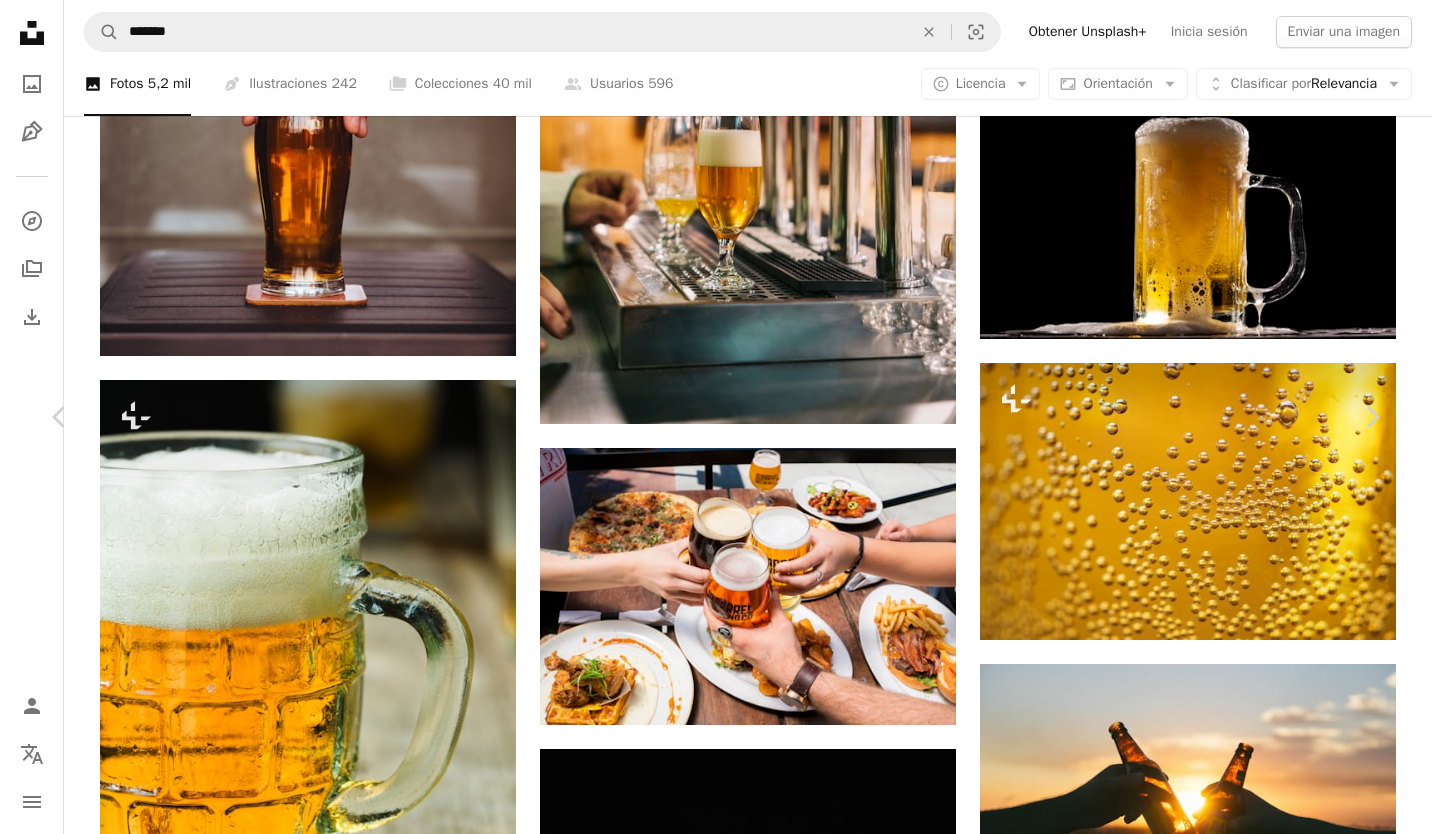 click at bounding box center [708, 10477] 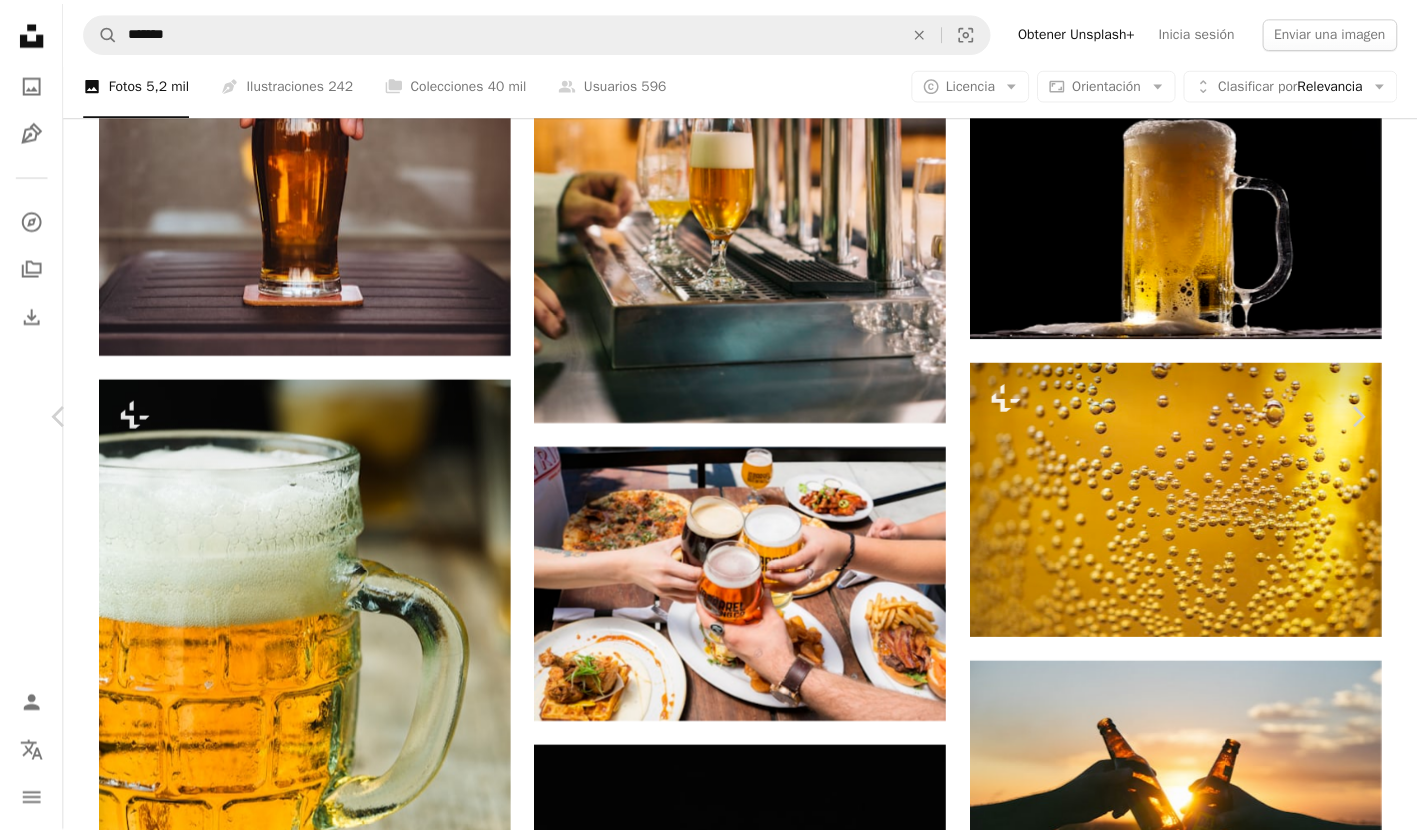 scroll, scrollTop: 0, scrollLeft: 0, axis: both 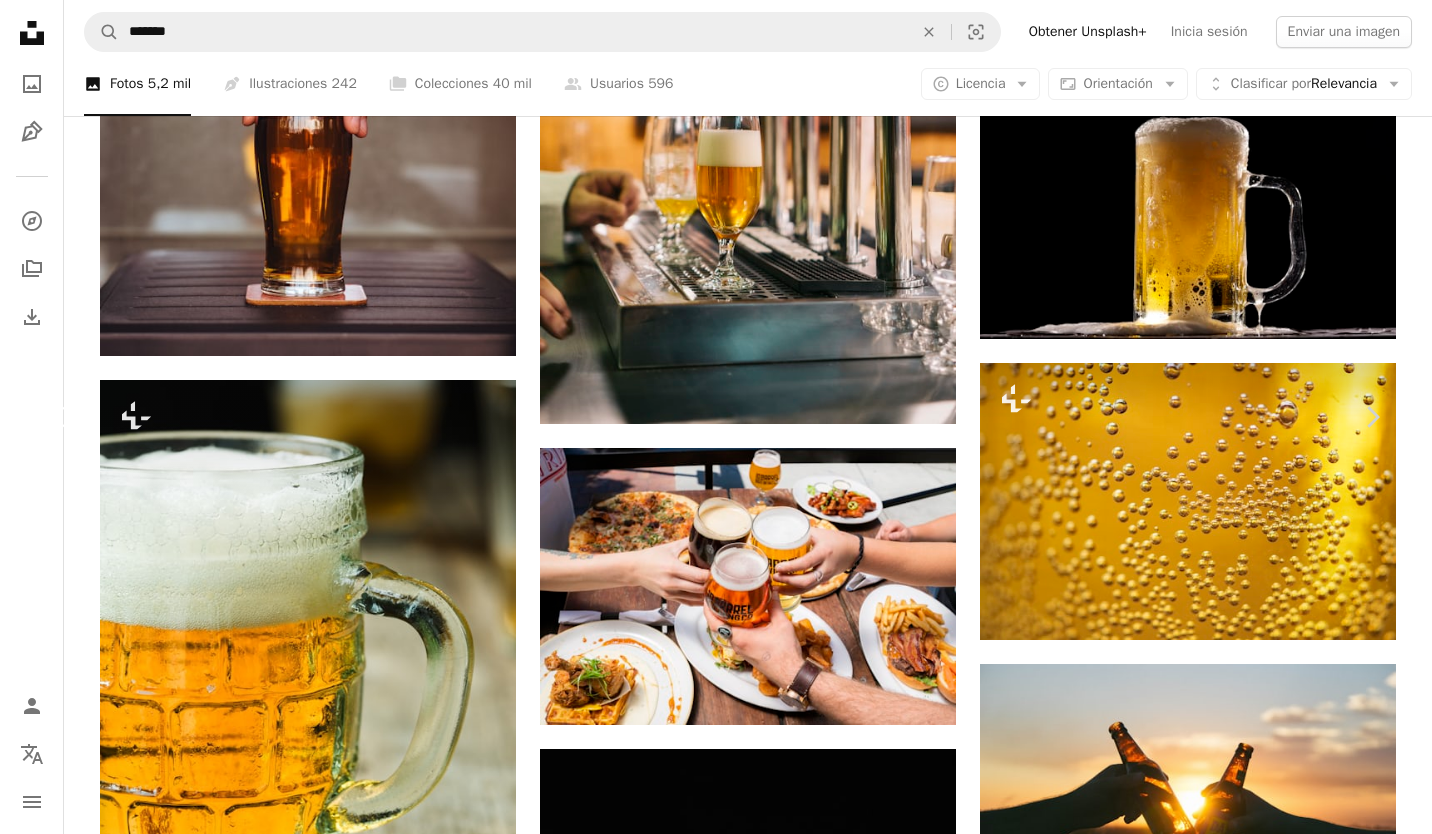 click on "Chevron left" at bounding box center (60, 417) 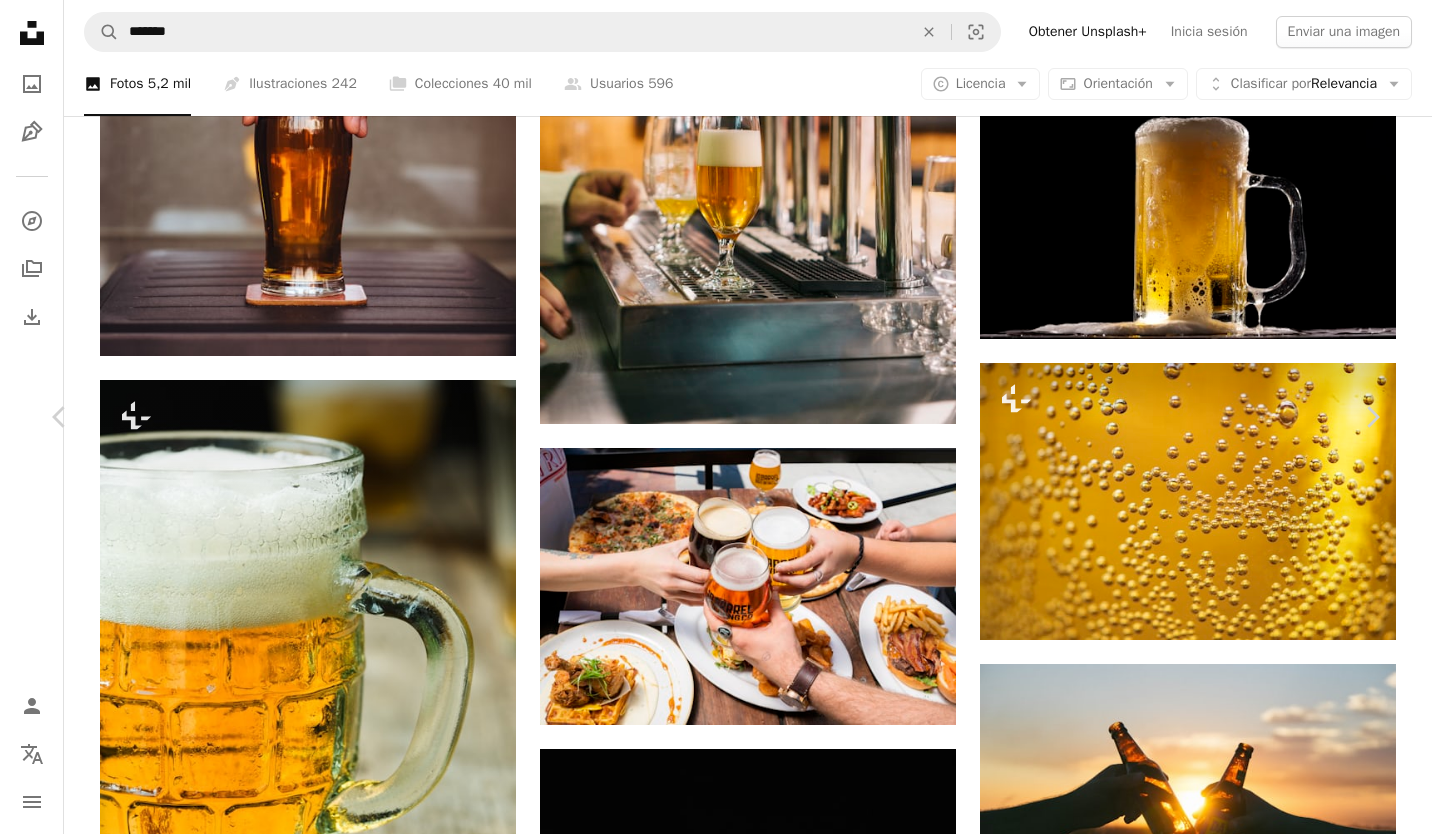 click on "An X shape Chevron left Chevron right [LAST] [LAST] Disponible para contratación A checkmark inside of a circle A heart A plus sign Descargar gratis Chevron down Zoom in Visualizaciones [NUMBER] Descargas [NUMBER] A forward-right arrow Compartir Info icon Información More Actions Calendar outlined Publicado el  [DATE] Safety Uso gratuito bajo la  Licencia Unsplash cerveza vidrio alcohol bebida licor vaso de cerveza lager Imágenes de dominio público Explora imágenes premium relacionadas en iStock  |  Ahorra un 20 % con el código UNSPLASH20 Imágenes relacionadas A heart A plus sign A plus sign [LAST] [LAST] Disponible para contratación A checkmark inside of a circle Arrow pointing down Plus sign for Unsplash+ A heart A plus sign Curated Lifestyle Para  Unsplash+ A lock Descargar Plus sign for Unsplash+ A heart A plus sign Getty Images Para  Unsplash+ A lock Descargar A heart A plus sign [FIRST] [LAST] Disponible para contratación A checkmark inside of a circle Arrow pointing down Plus sign for Unsplash+ Para" at bounding box center (716, 10542) 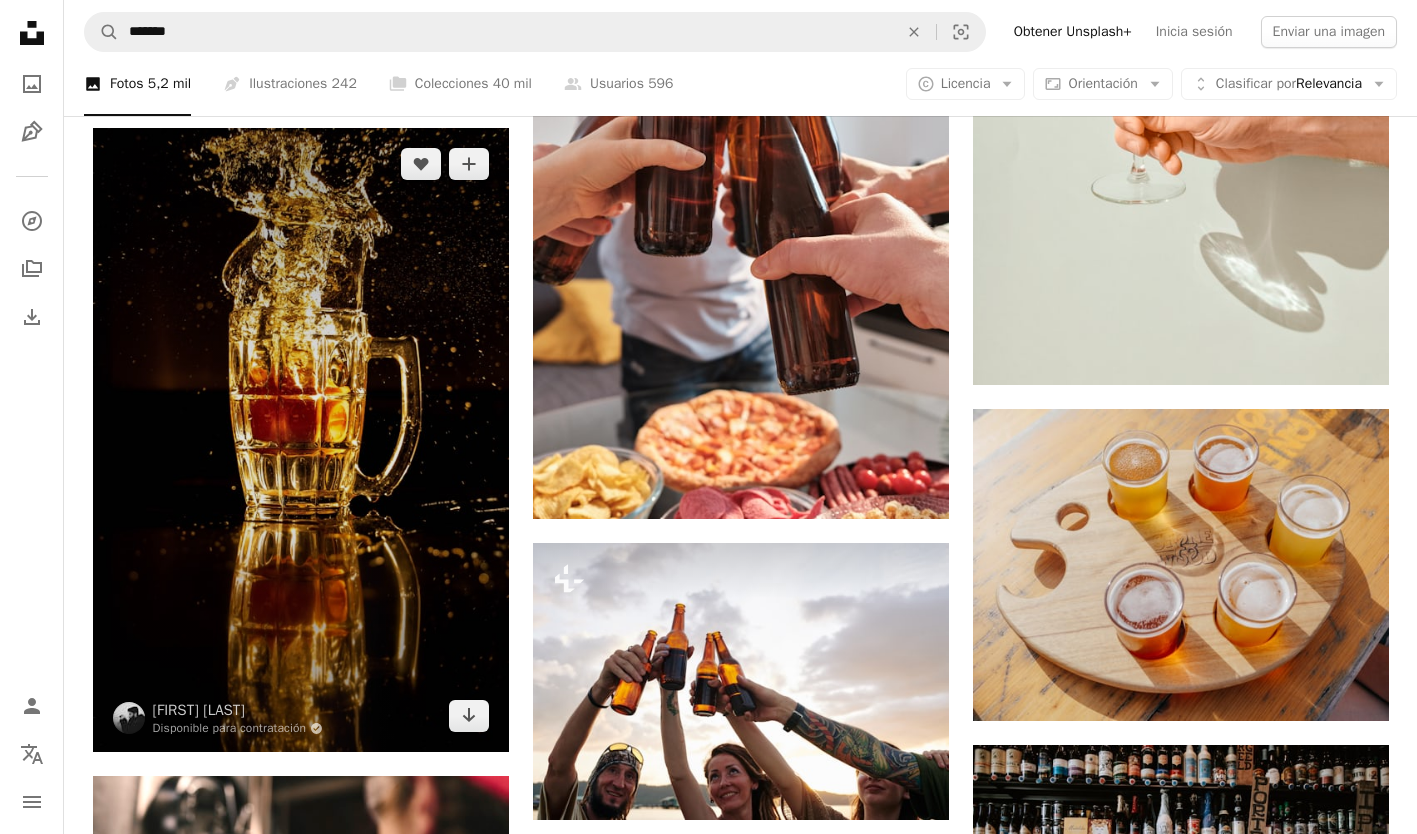 scroll, scrollTop: 4100, scrollLeft: 0, axis: vertical 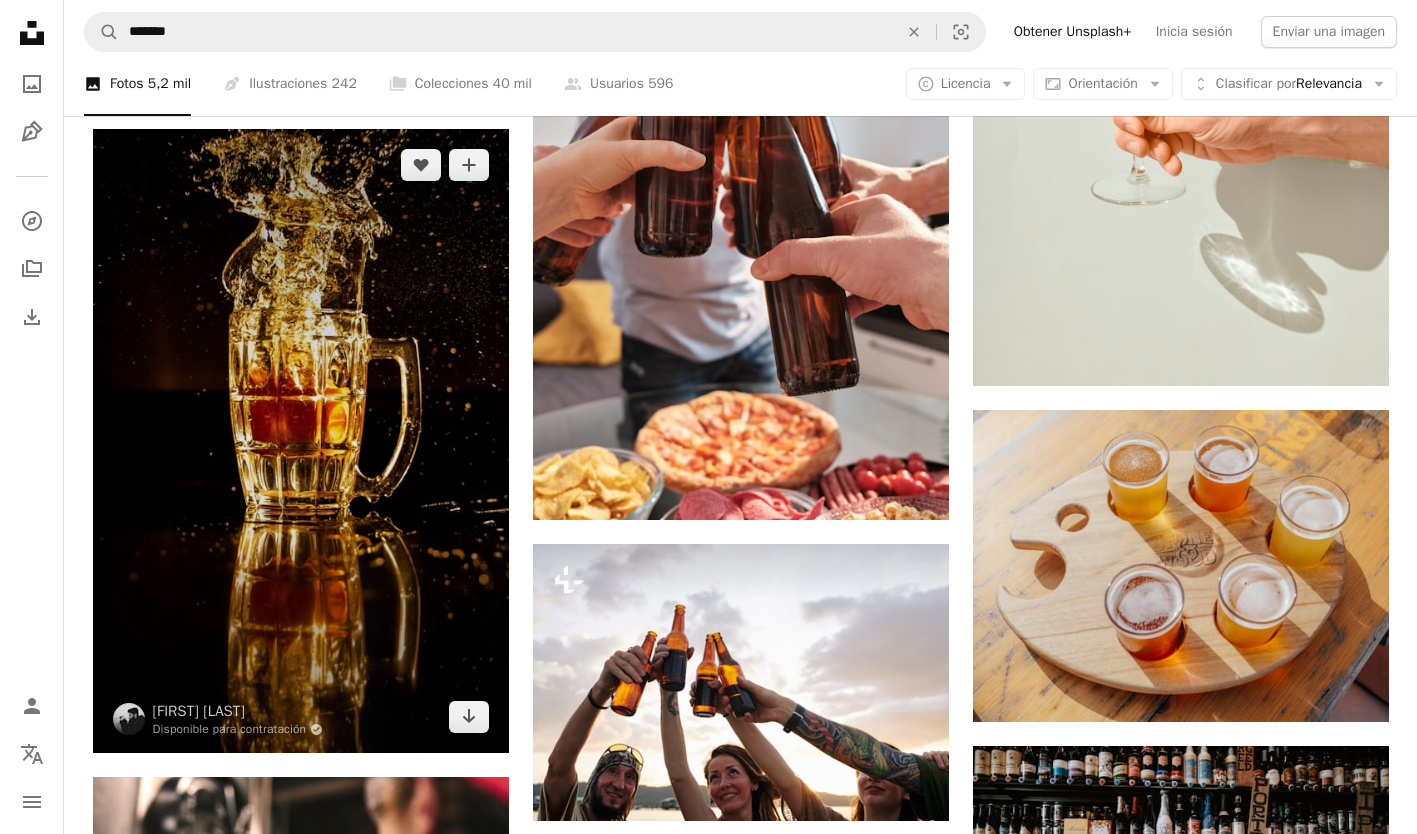 click at bounding box center (301, 441) 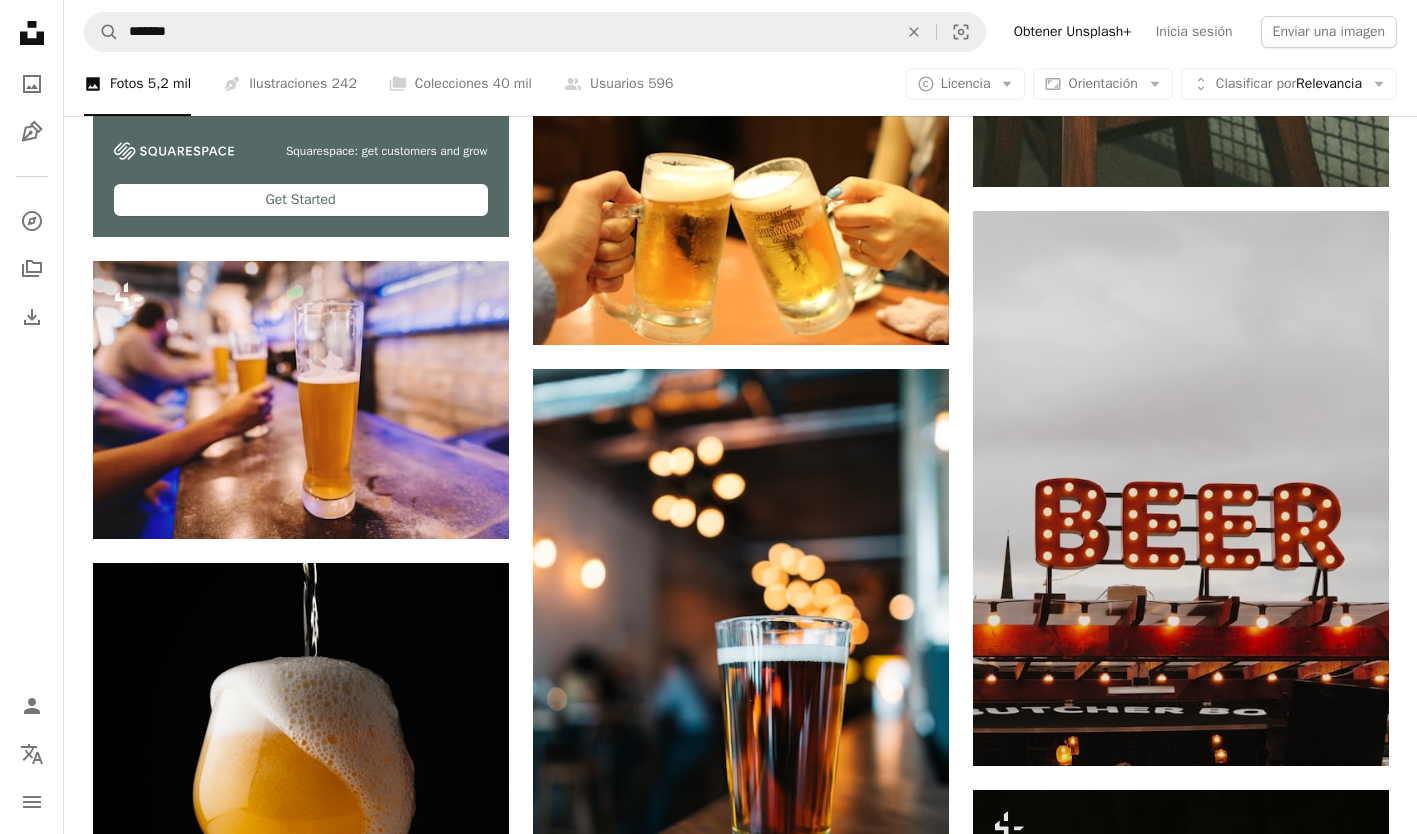 scroll, scrollTop: 5500, scrollLeft: 0, axis: vertical 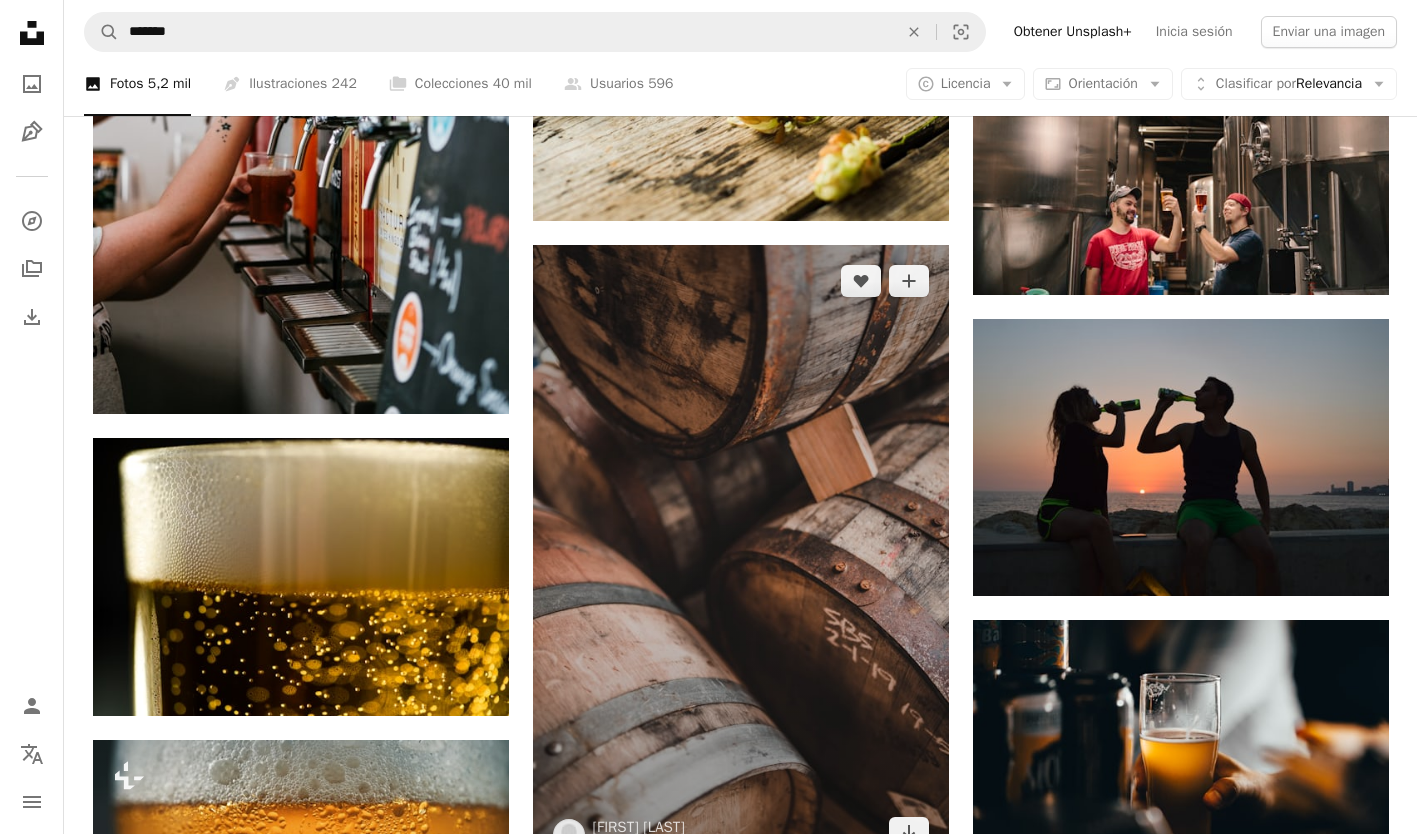 click at bounding box center [741, 557] 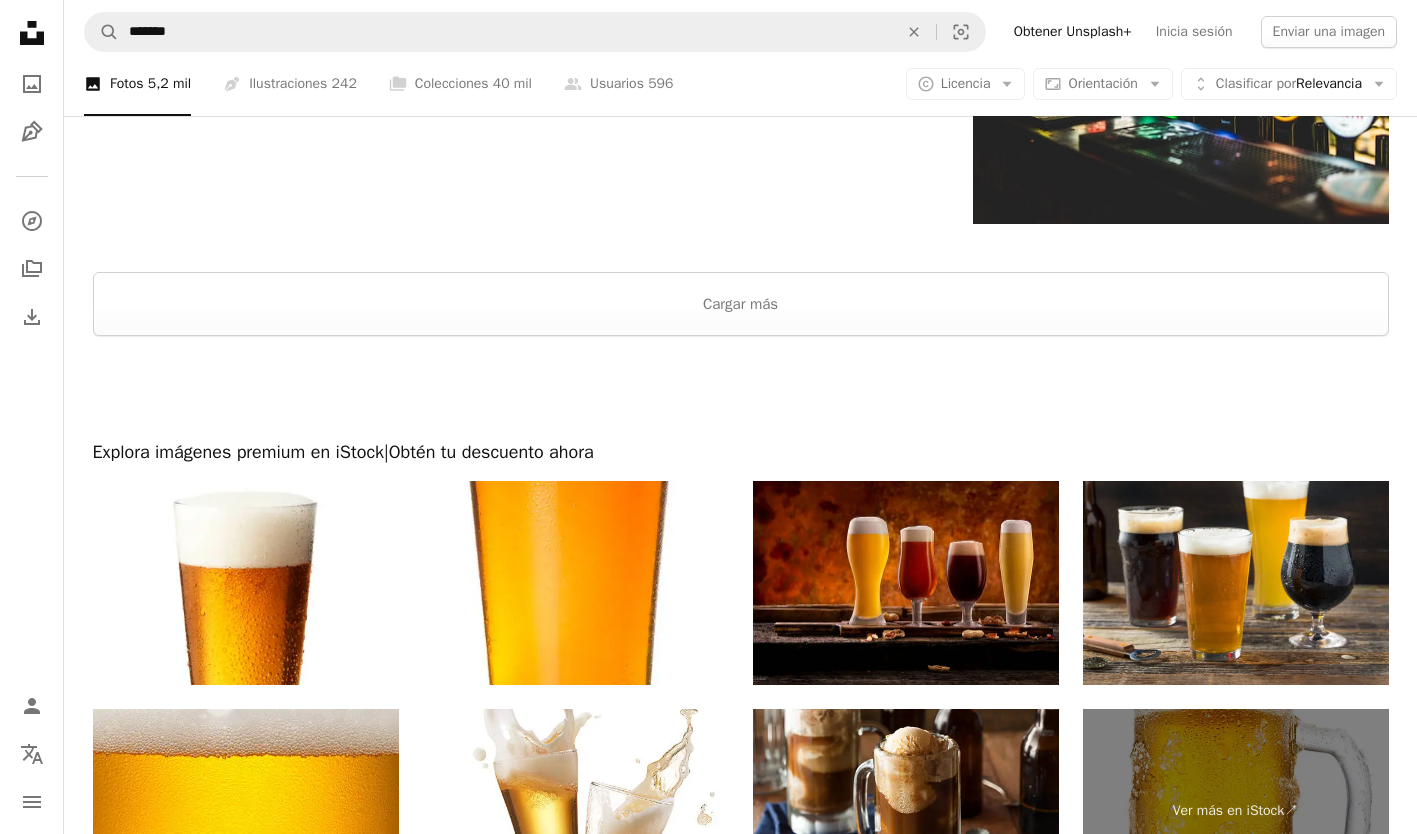 scroll, scrollTop: 10000, scrollLeft: 0, axis: vertical 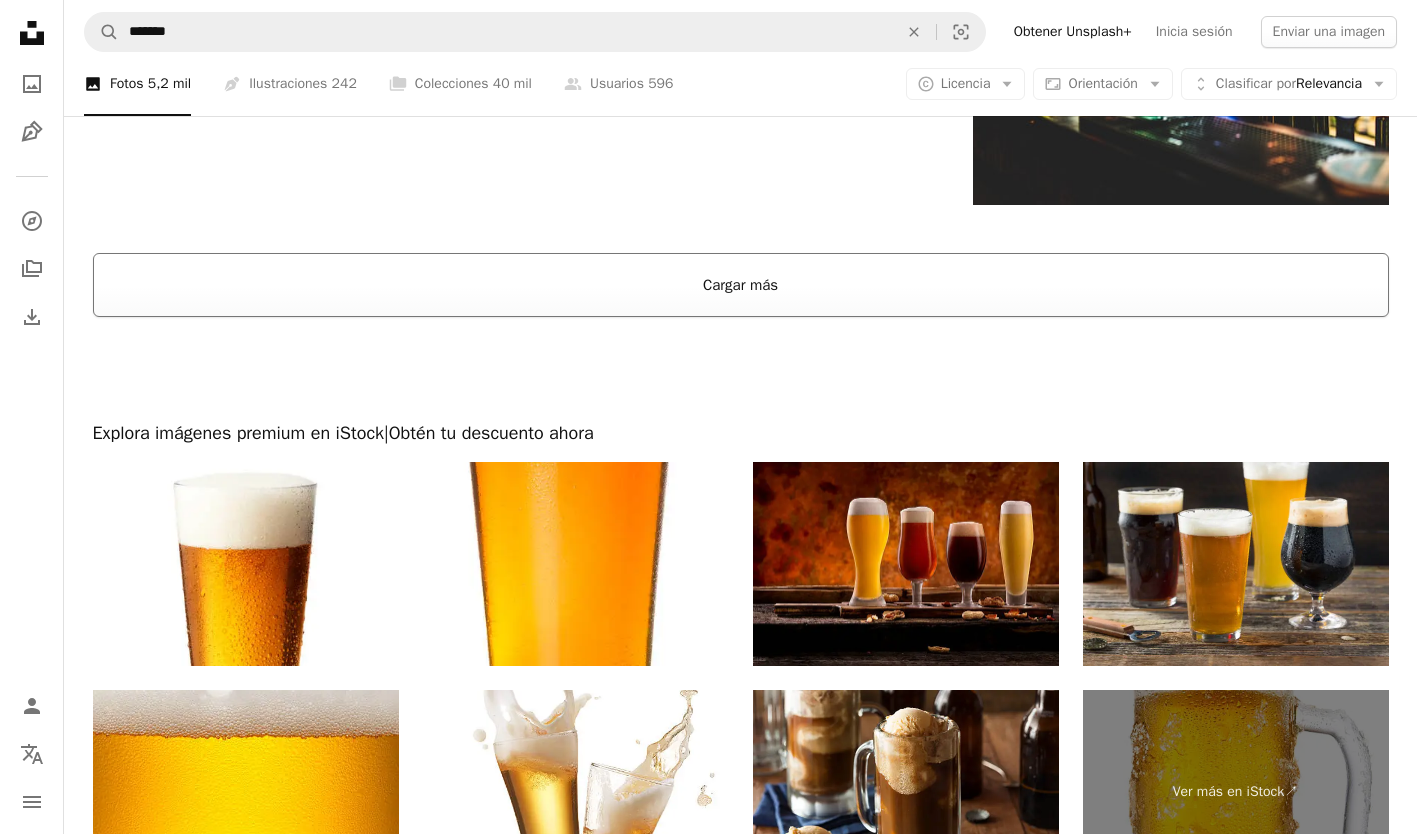 click on "Cargar más" at bounding box center (741, 285) 